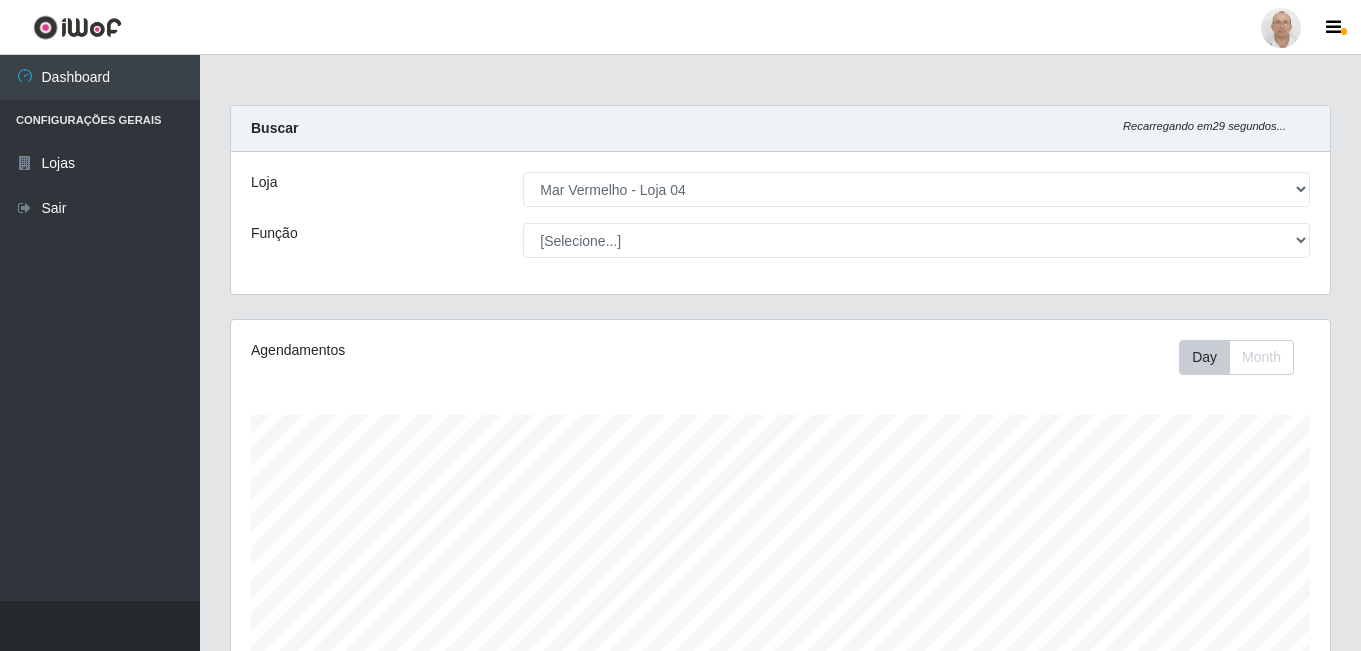 select on "251" 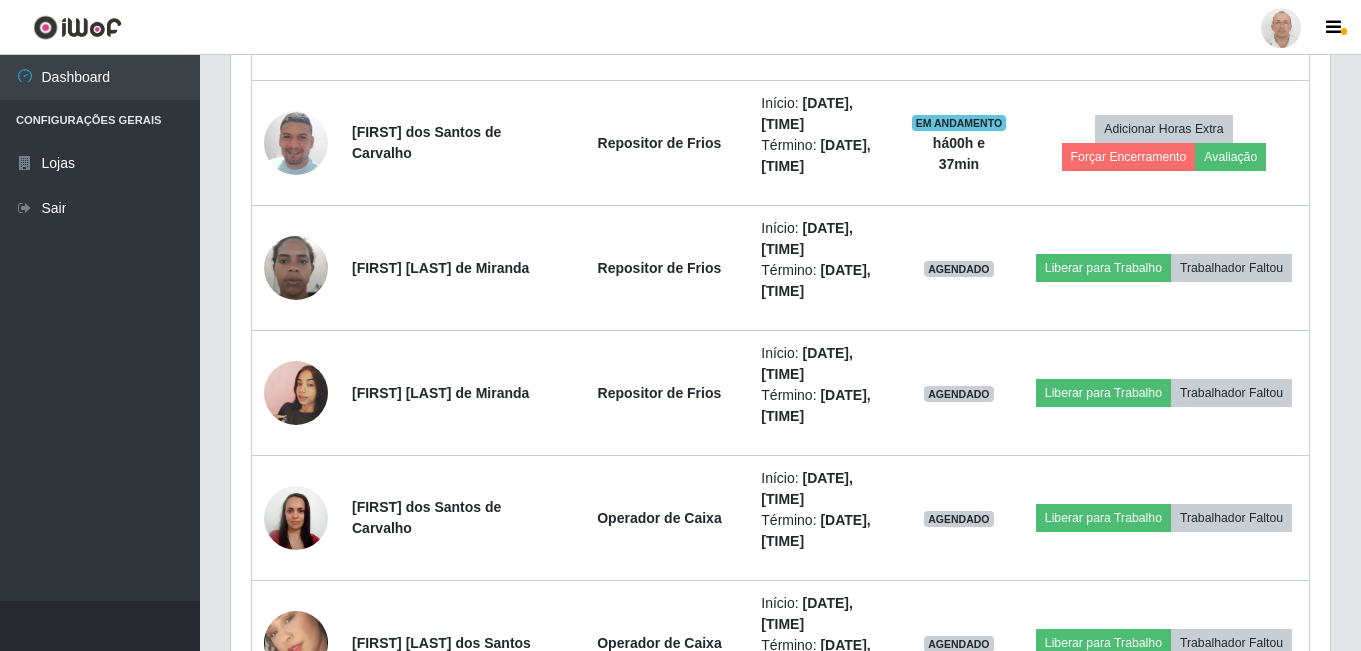 scroll, scrollTop: 999585, scrollLeft: 998901, axis: both 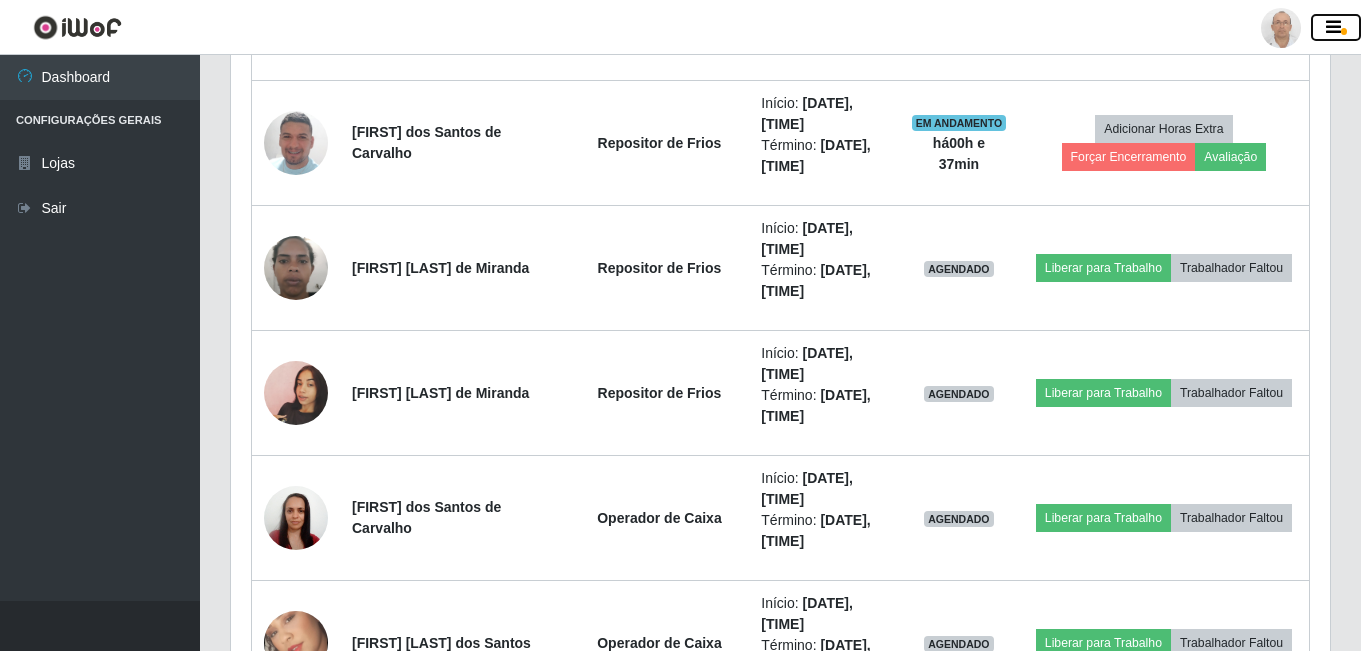 click at bounding box center [1336, 28] 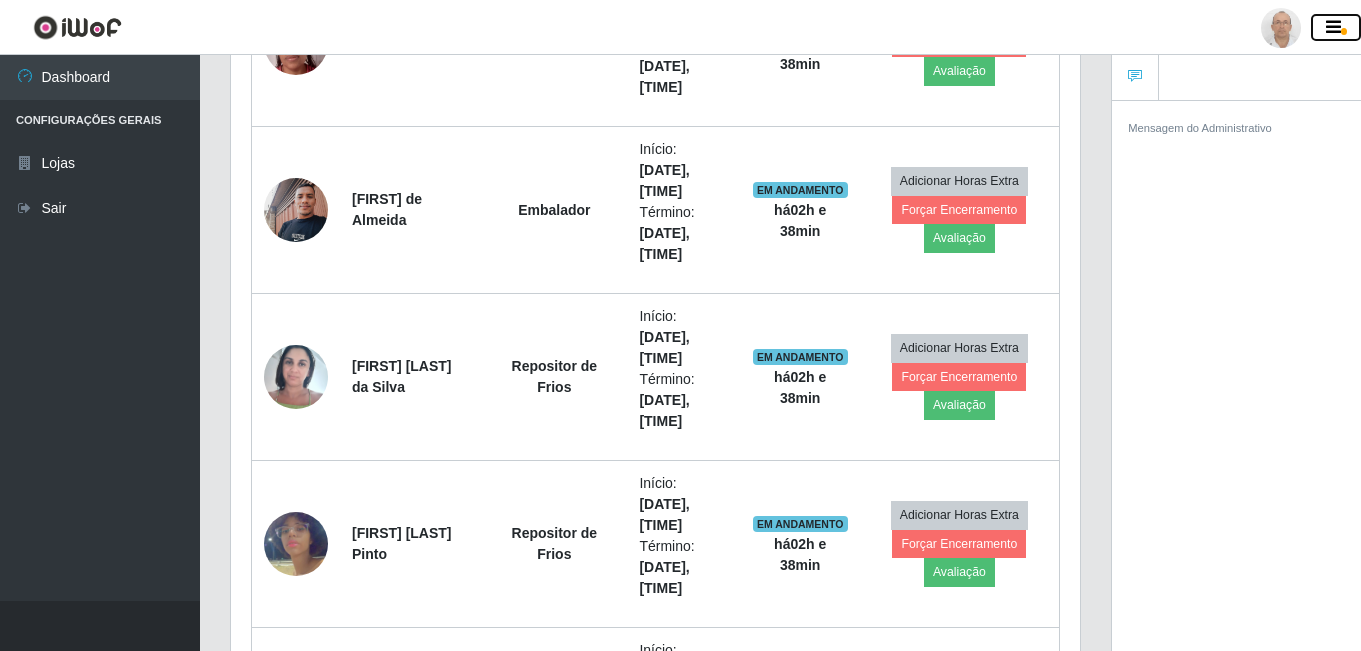 scroll, scrollTop: 415, scrollLeft: 849, axis: both 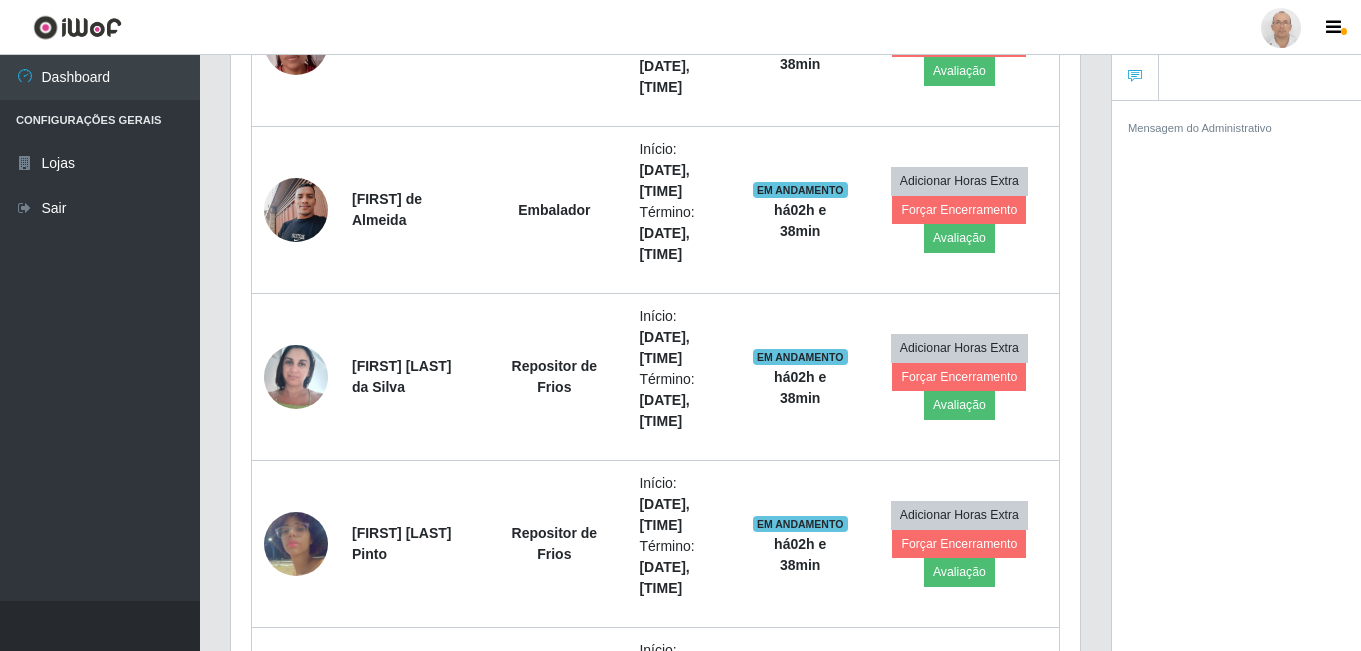 click at bounding box center [1281, 28] 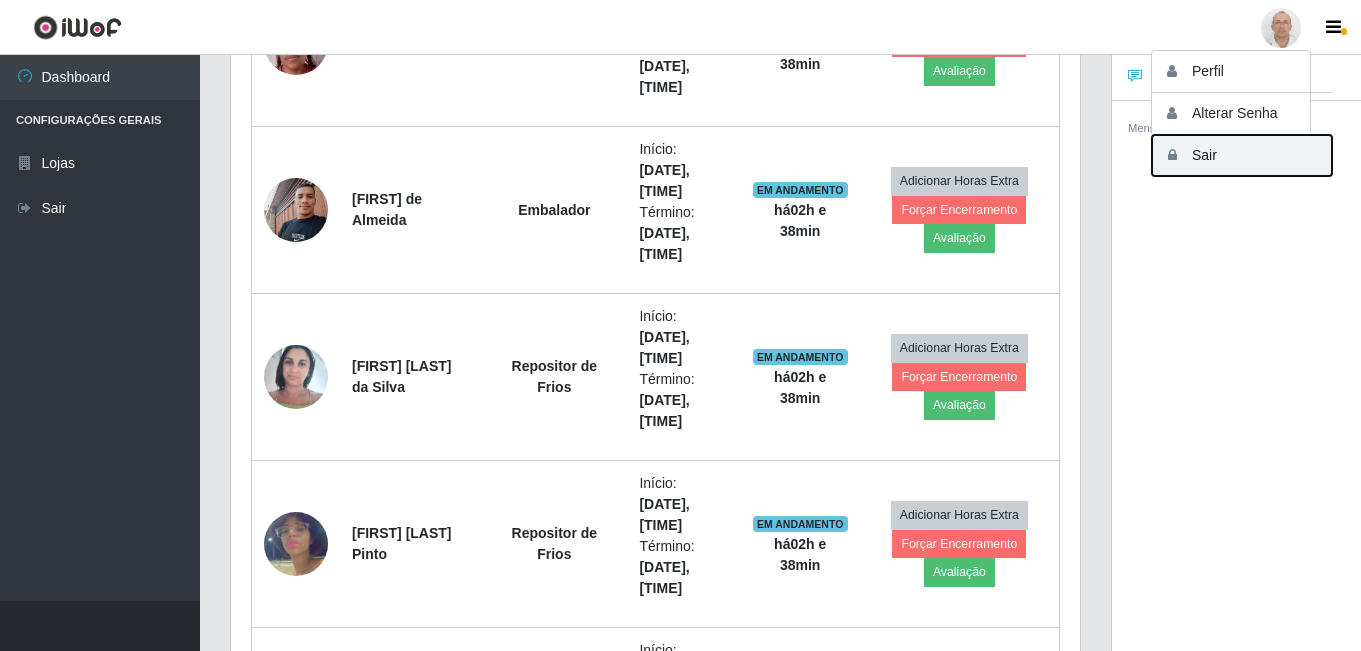 click on "Sair" at bounding box center [1242, 155] 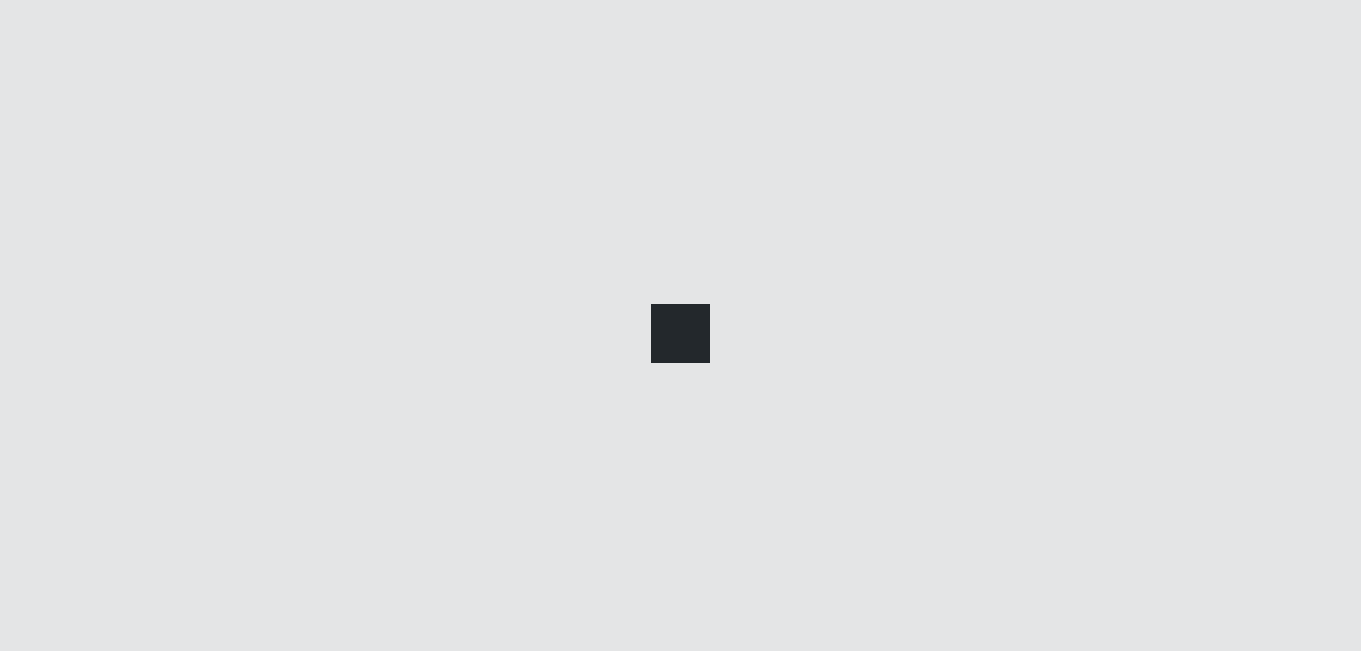 scroll, scrollTop: 0, scrollLeft: 0, axis: both 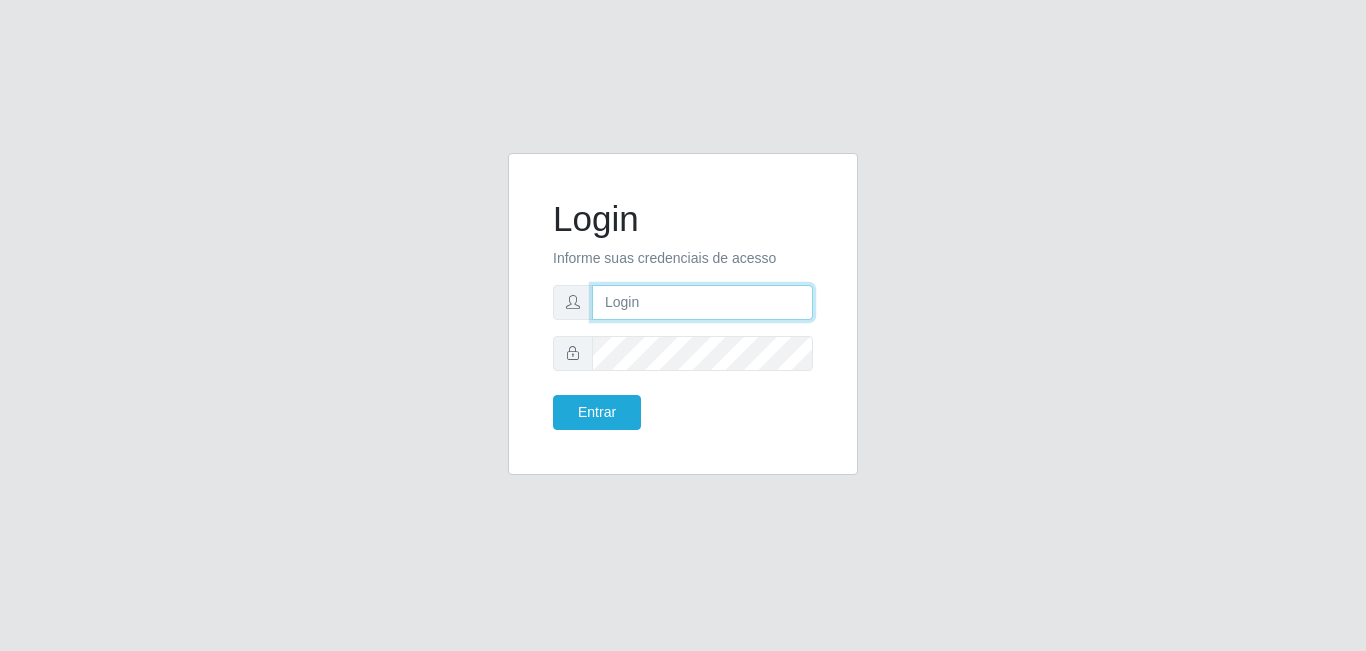 type on "[EMAIL]" 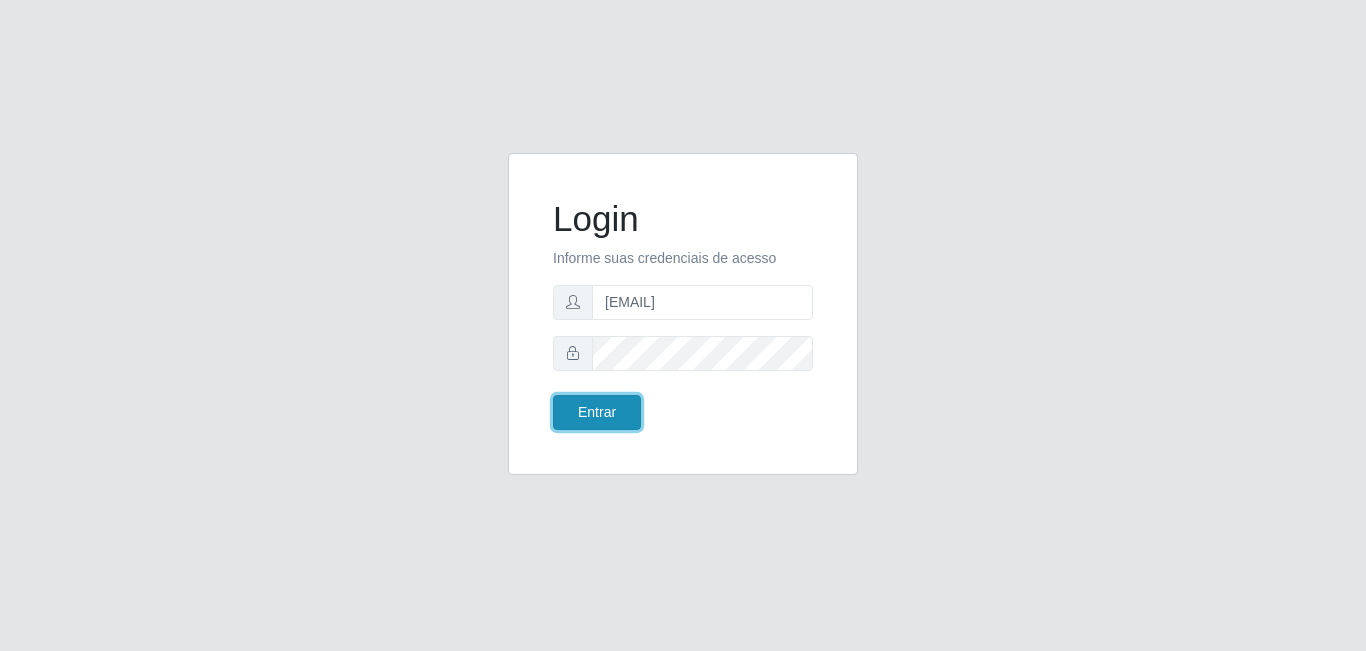 click on "Entrar" at bounding box center (597, 412) 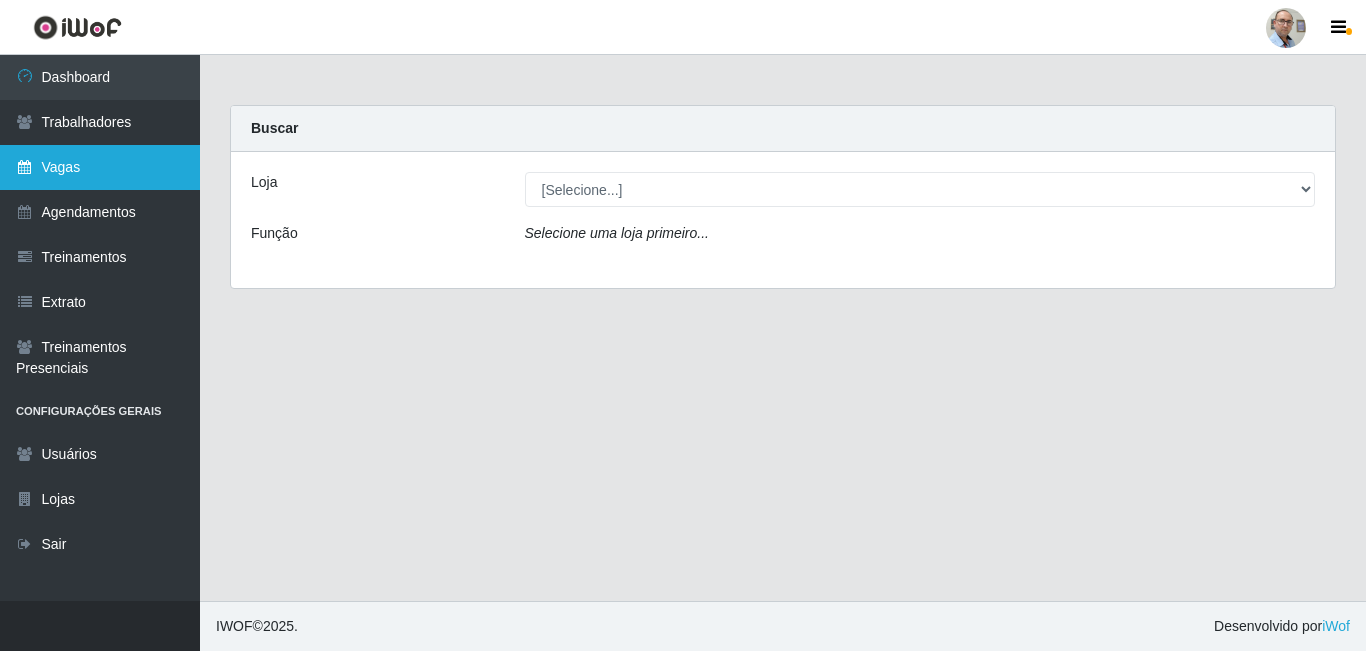 click on "Vagas" at bounding box center [100, 167] 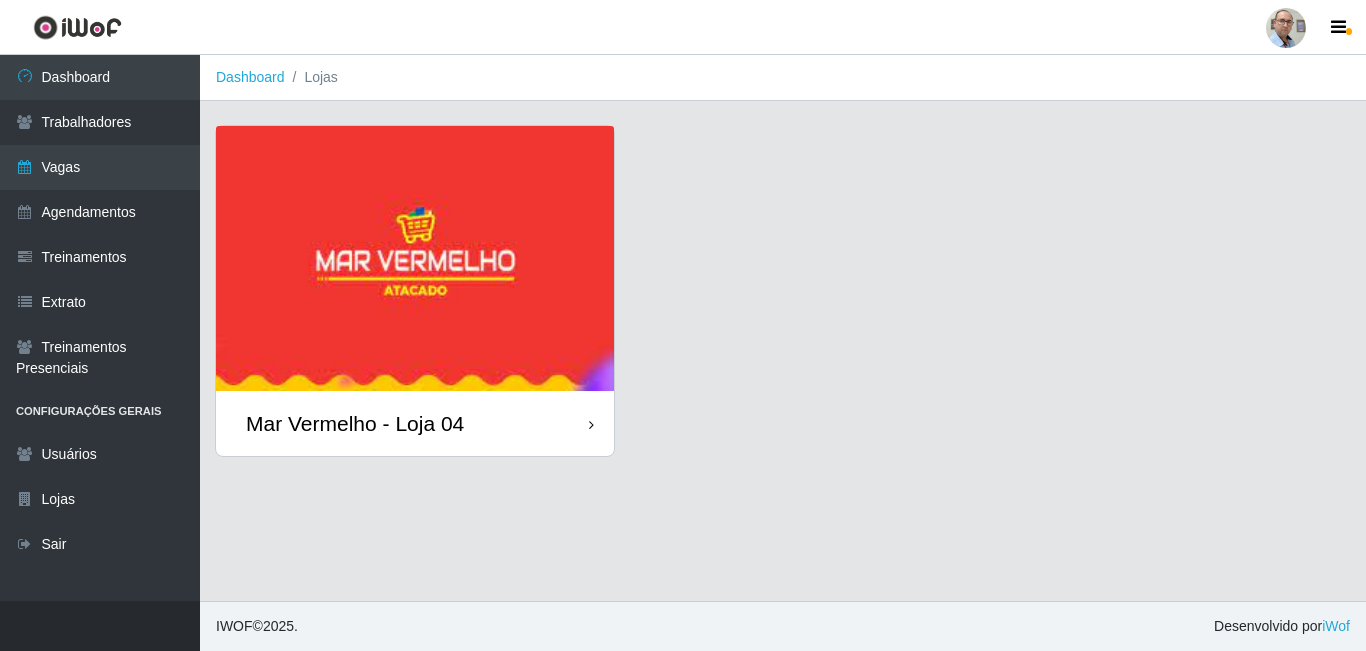 click at bounding box center [415, 258] 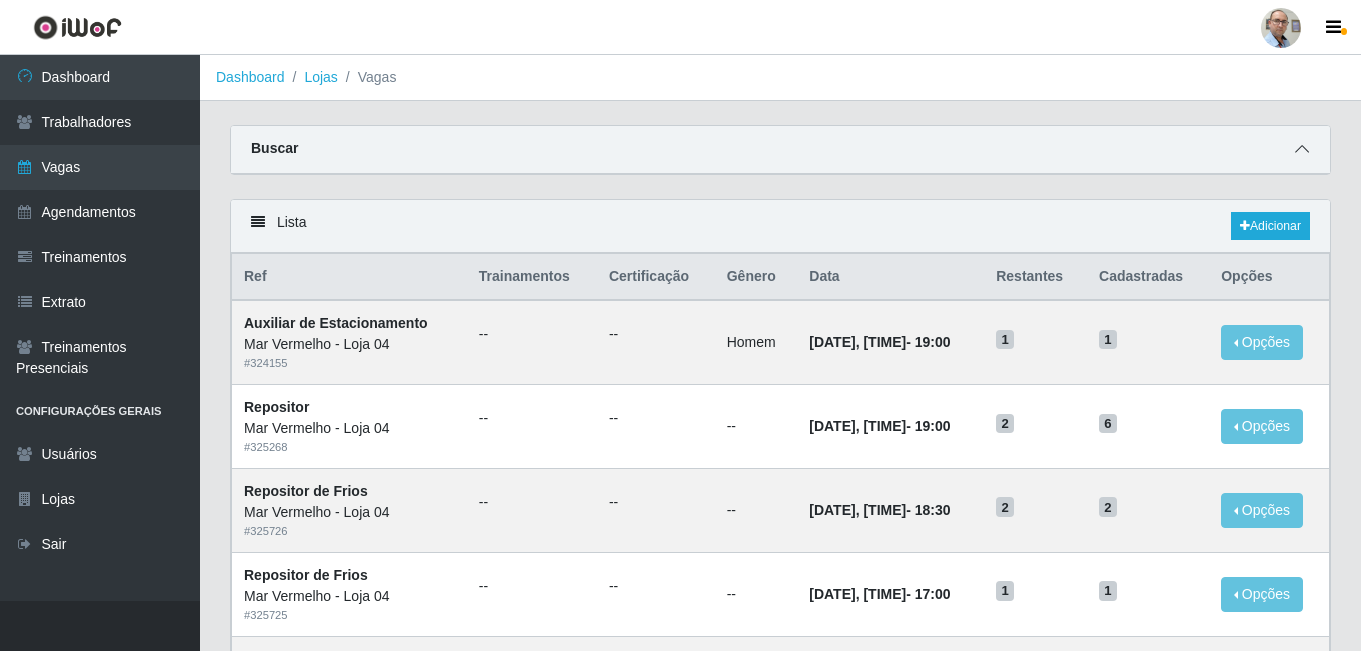 click at bounding box center (1302, 149) 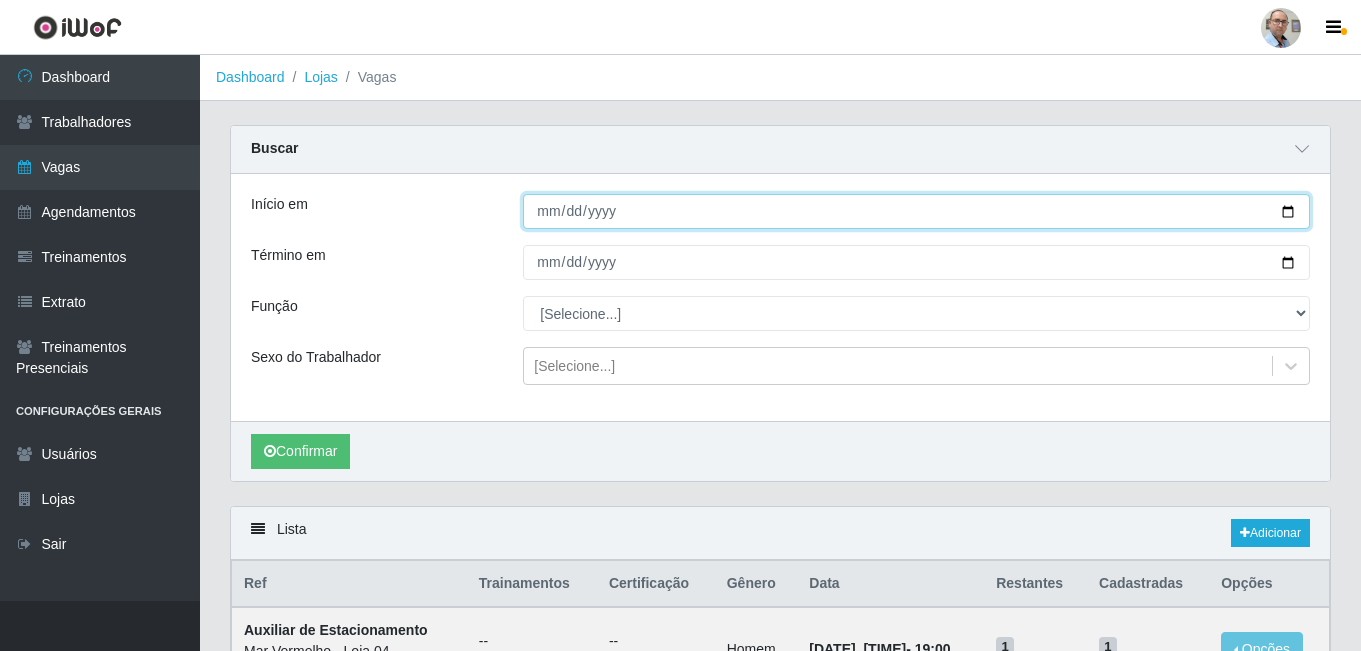 click on "Início em" at bounding box center (916, 211) 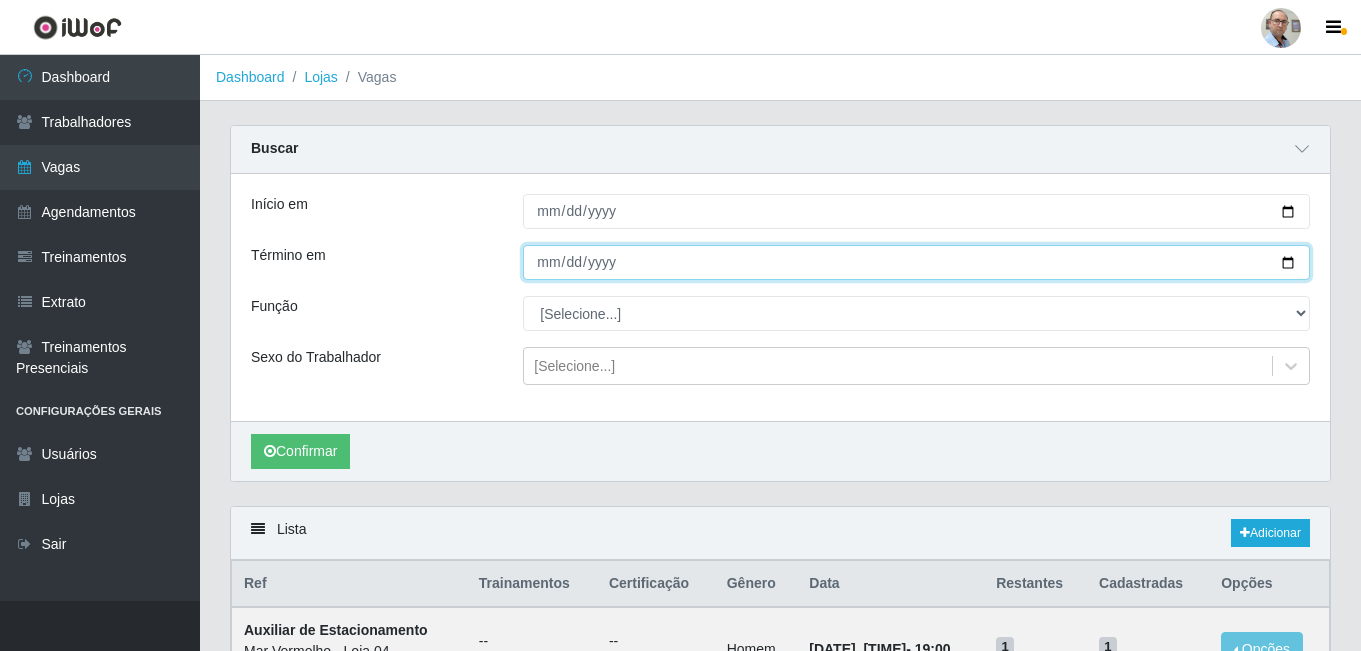 click on "Término em" at bounding box center (916, 262) 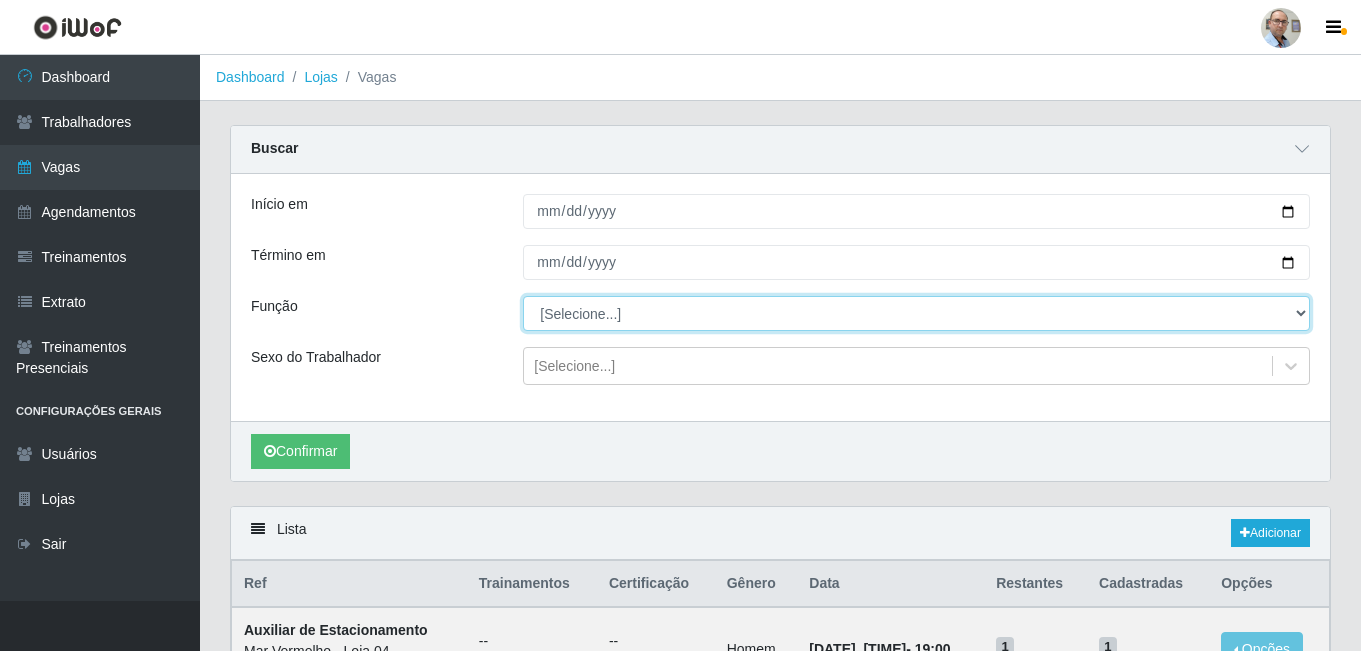 click on "[Selecione...] ASG ASG + ASG ++ Auxiliar de Depósito  Auxiliar de Depósito + Auxiliar de Depósito ++ Auxiliar de Estacionamento Auxiliar de Estacionamento + Auxiliar de Estacionamento ++ Balconista de Frios Balconista de Frios + Balconista de Padaria  Balconista de Padaria + Embalador Embalador + Embalador ++ Operador de Caixa Operador de Caixa + Operador de Caixa ++ Repositor  Repositor + Repositor ++ Repositor de Frios Repositor de Frios + Repositor de Frios ++ Repositor de Hortifruti Repositor de Hortifruti + Repositor de Hortifruti ++" at bounding box center [916, 313] 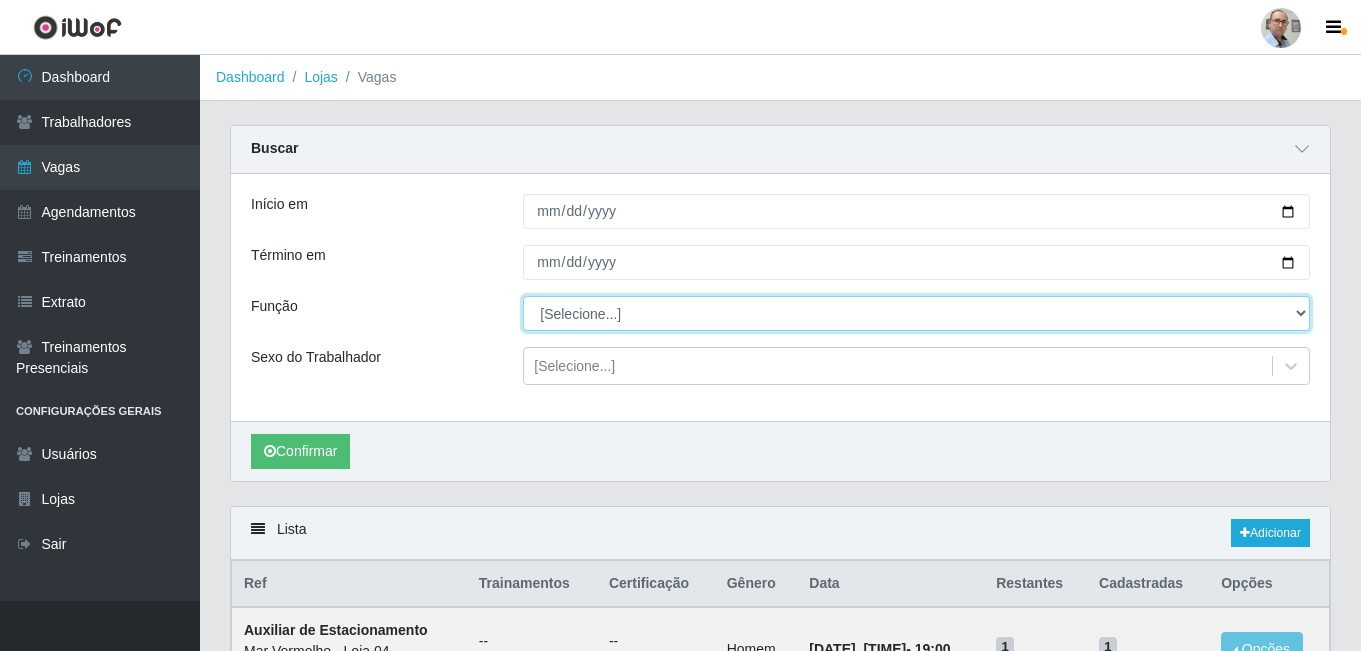 select on "22" 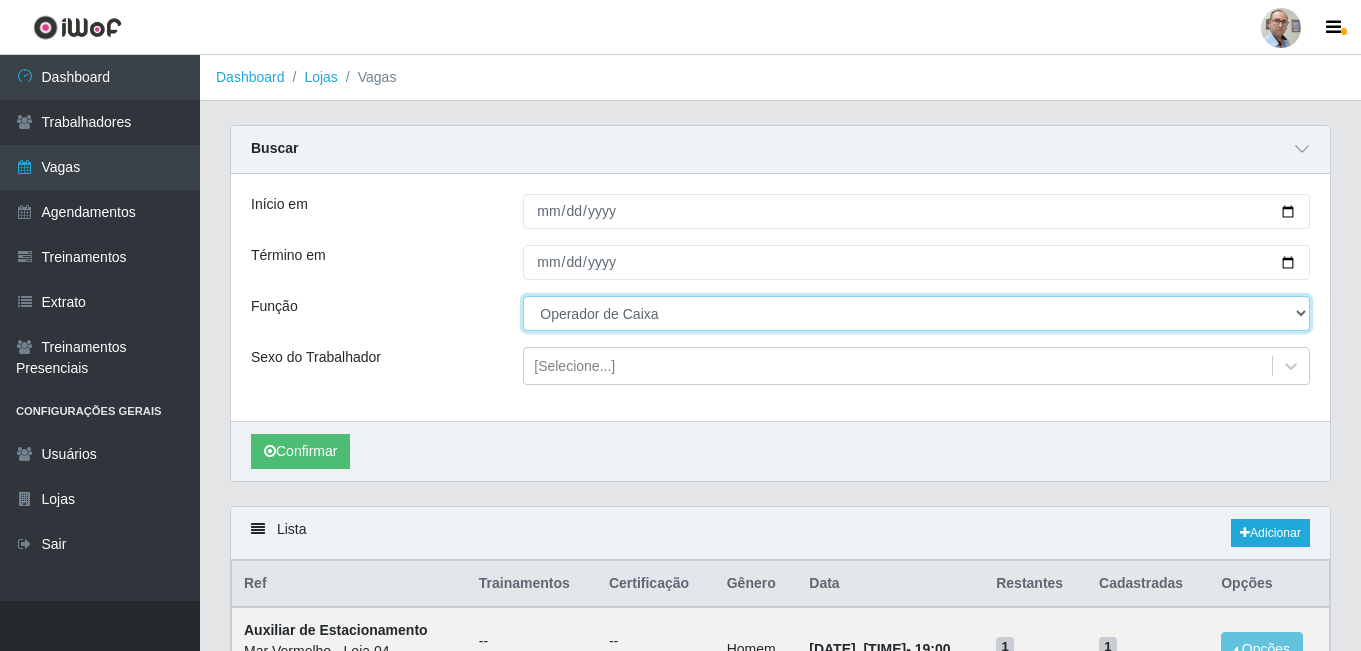 click on "[Selecione...] ASG ASG + ASG ++ Auxiliar de Depósito  Auxiliar de Depósito + Auxiliar de Depósito ++ Auxiliar de Estacionamento Auxiliar de Estacionamento + Auxiliar de Estacionamento ++ Balconista de Frios Balconista de Frios + Balconista de Padaria  Balconista de Padaria + Embalador Embalador + Embalador ++ Operador de Caixa Operador de Caixa + Operador de Caixa ++ Repositor  Repositor + Repositor ++ Repositor de Frios Repositor de Frios + Repositor de Frios ++ Repositor de Hortifruti Repositor de Hortifruti + Repositor de Hortifruti ++" at bounding box center [916, 313] 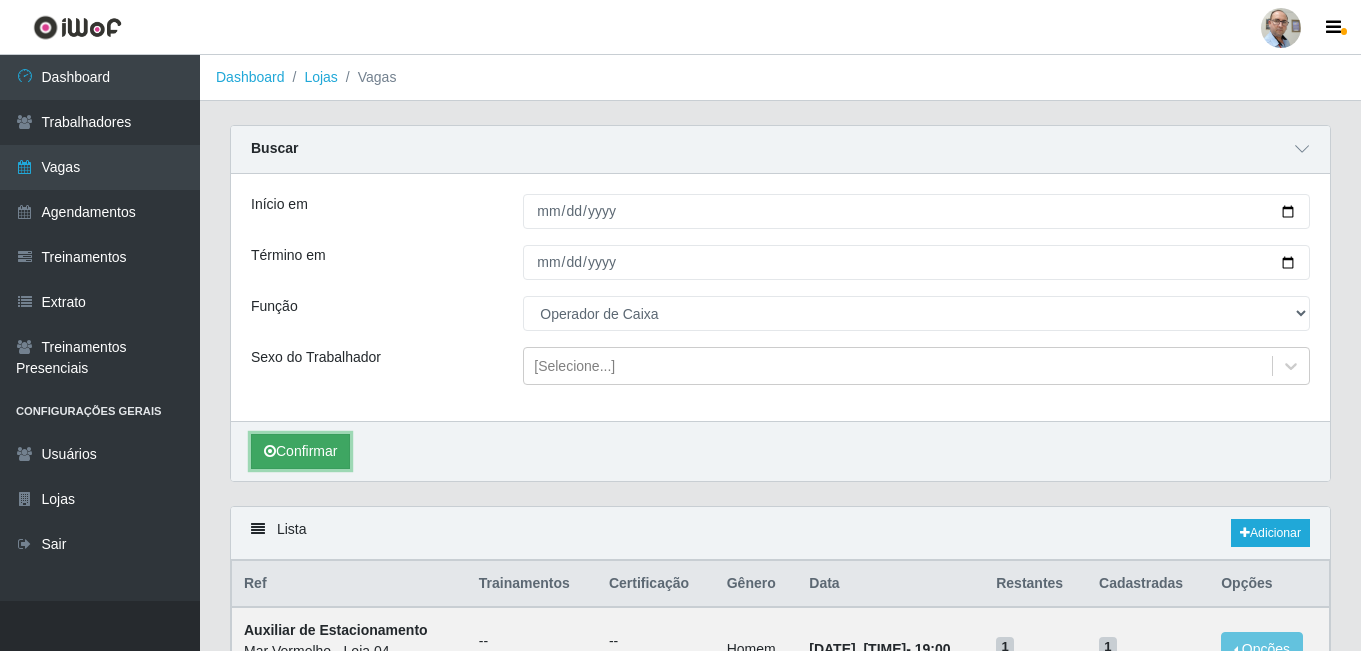 click on "Confirmar" at bounding box center [300, 451] 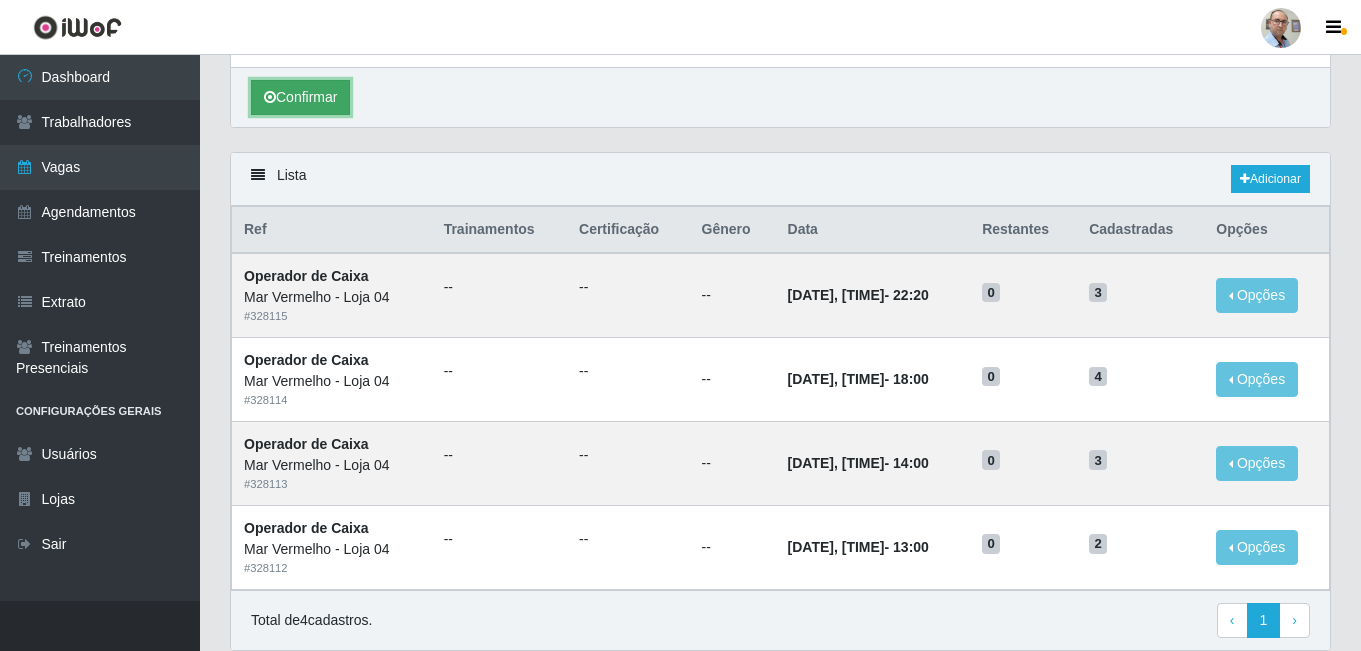 scroll, scrollTop: 429, scrollLeft: 0, axis: vertical 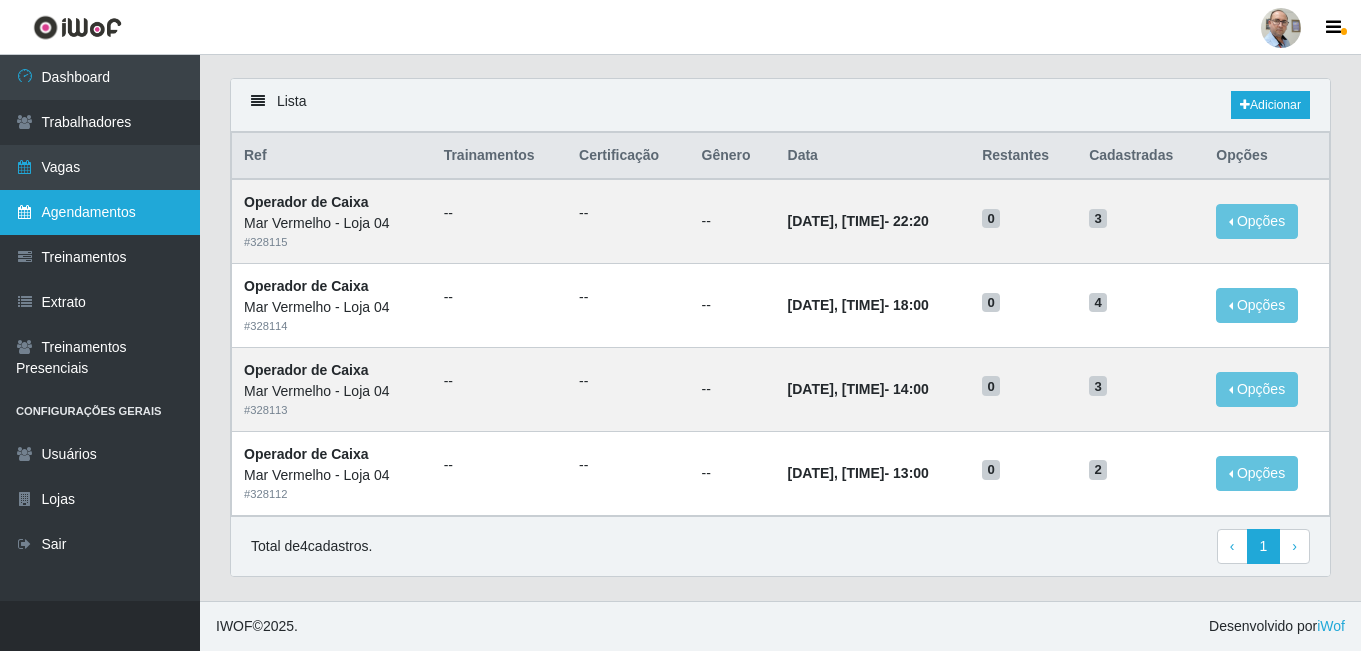 click on "Agendamentos" at bounding box center [100, 212] 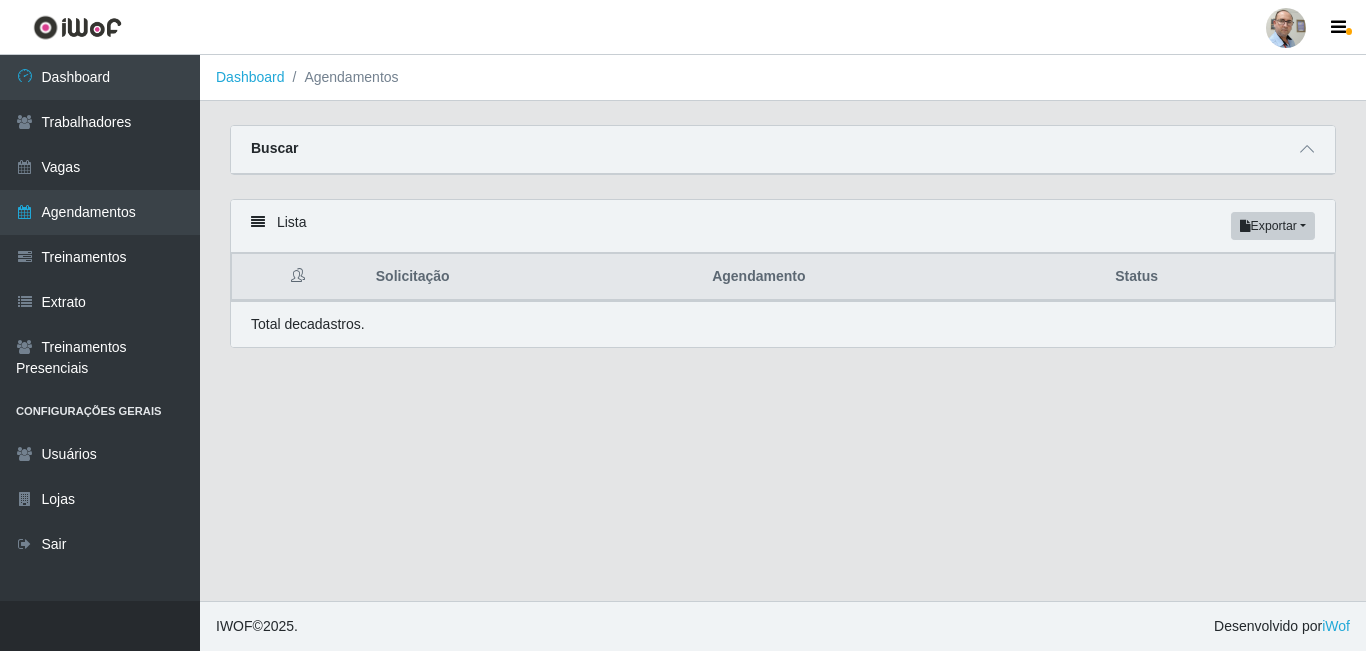click on "Buscar" at bounding box center [783, 150] 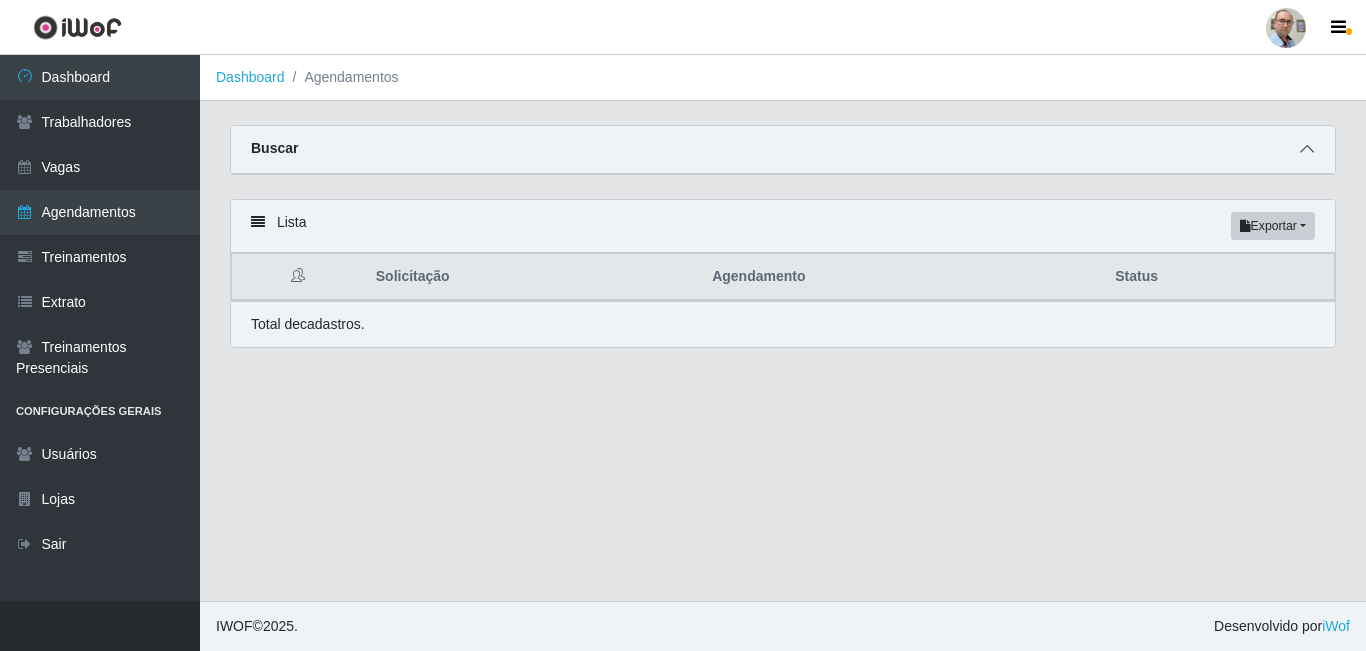 click at bounding box center [1307, 149] 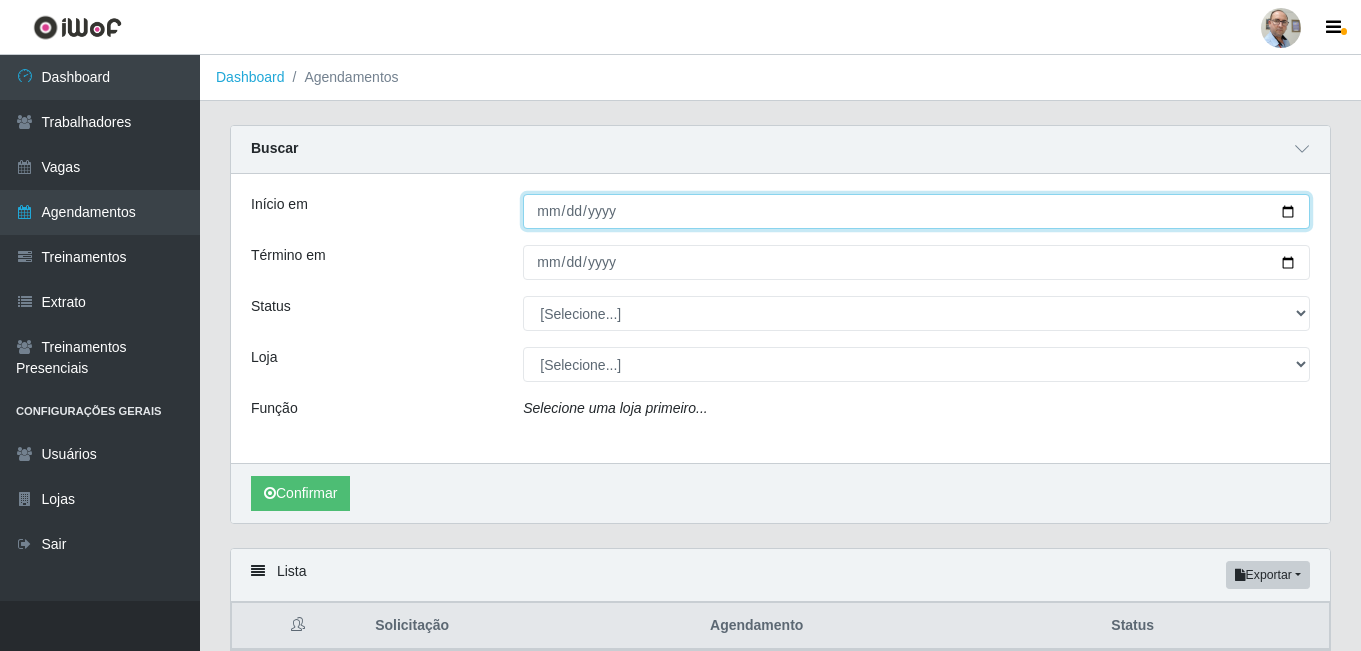 click on "Início em" at bounding box center (916, 211) 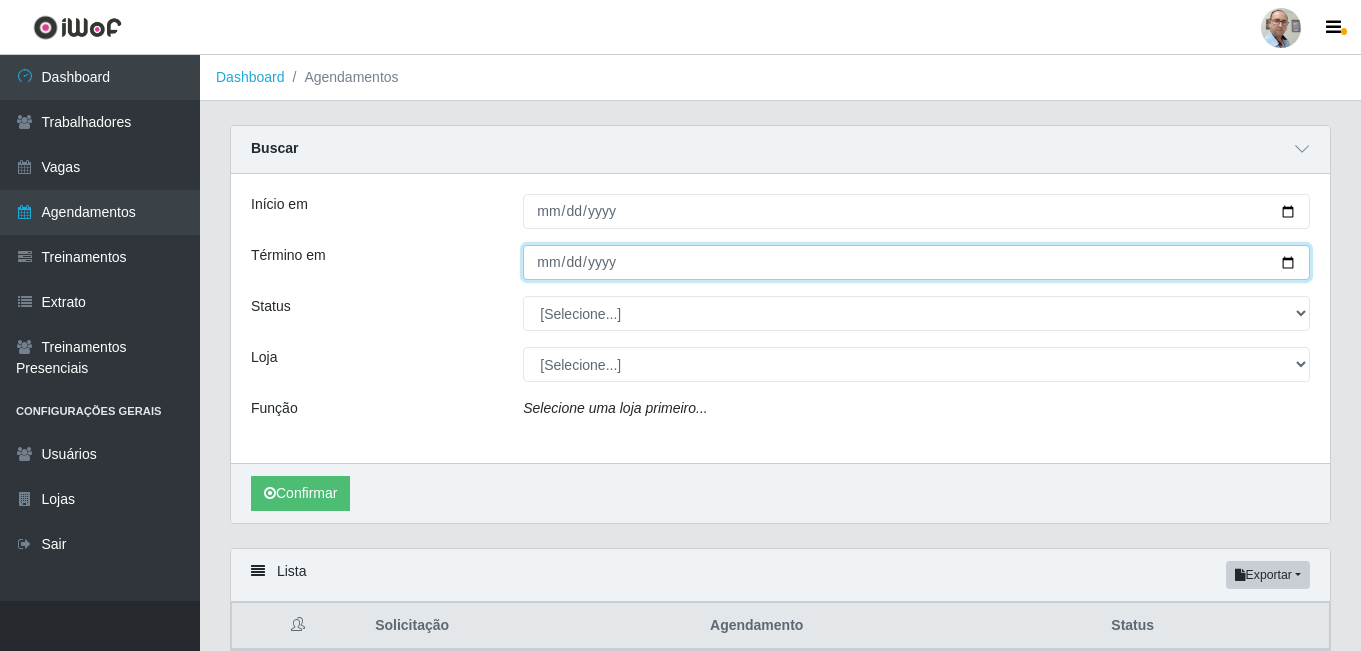 click on "Término em" at bounding box center [916, 262] 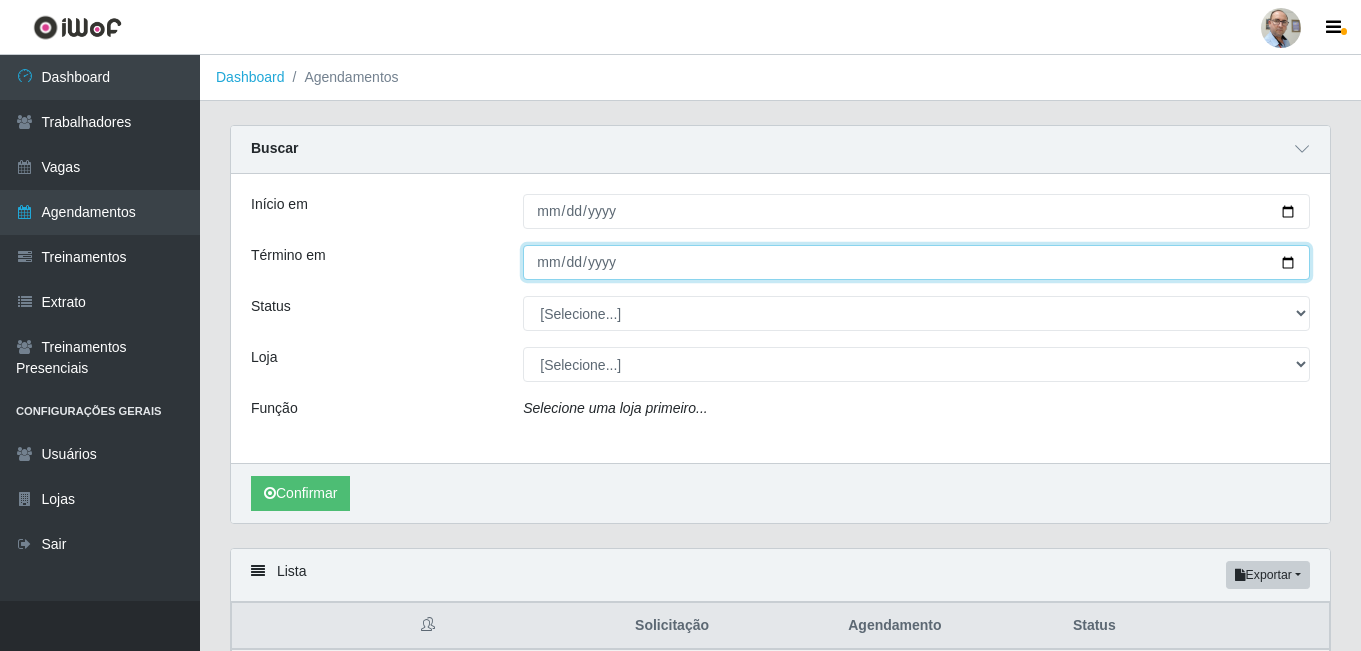 type on "[DATE]" 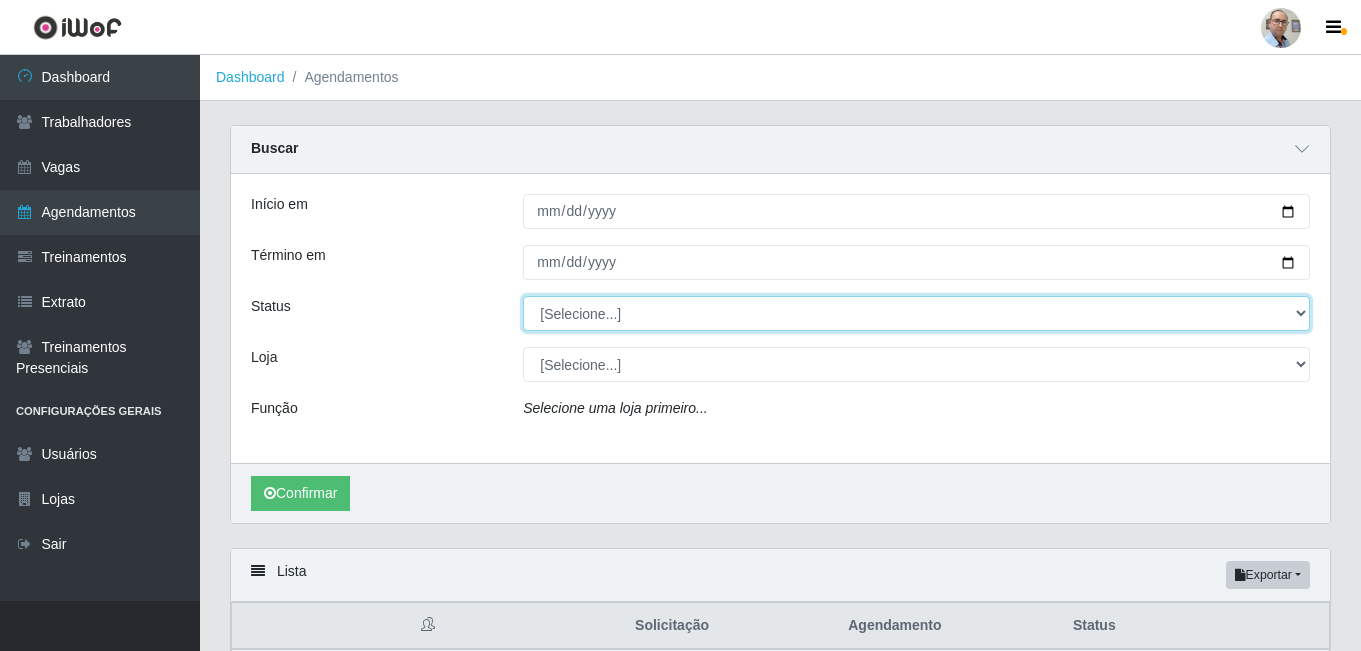 click on "[Selecione...] AGENDADO AGUARDANDO LIBERAR EM ANDAMENTO EM REVISÃO FINALIZADO CANCELADO FALTA" at bounding box center (916, 313) 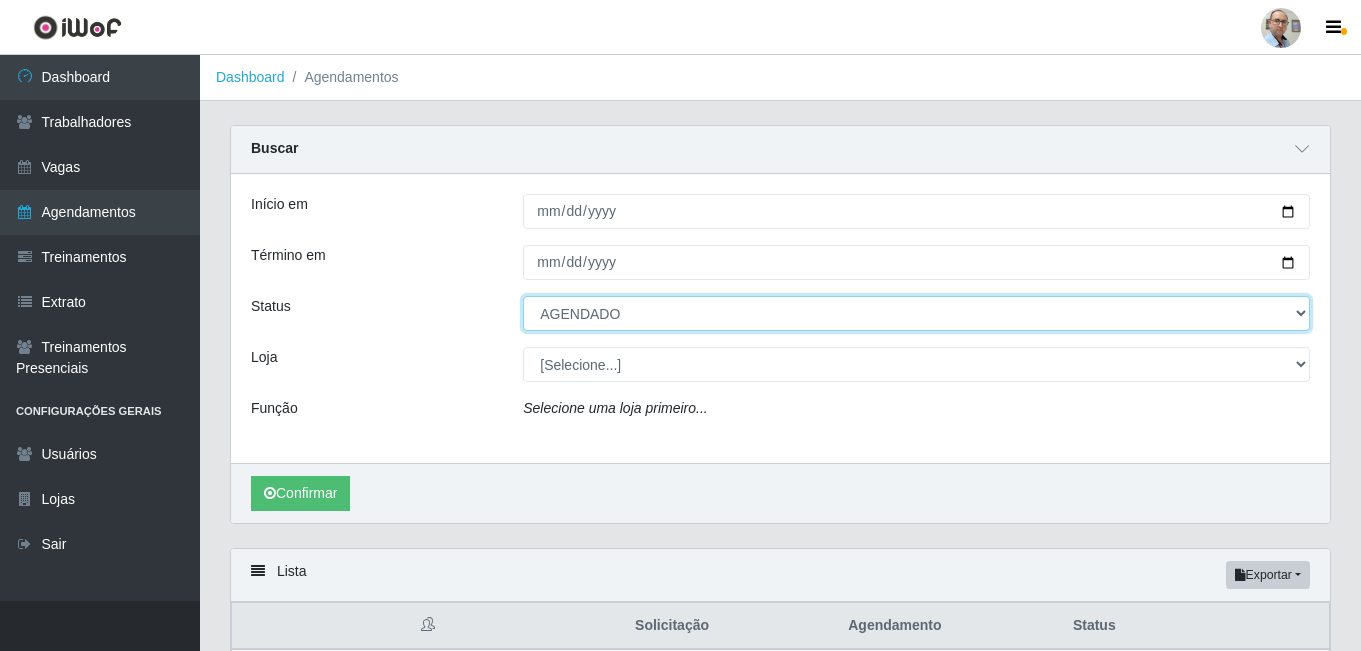 click on "[Selecione...] AGENDADO AGUARDANDO LIBERAR EM ANDAMENTO EM REVISÃO FINALIZADO CANCELADO FALTA" at bounding box center (916, 313) 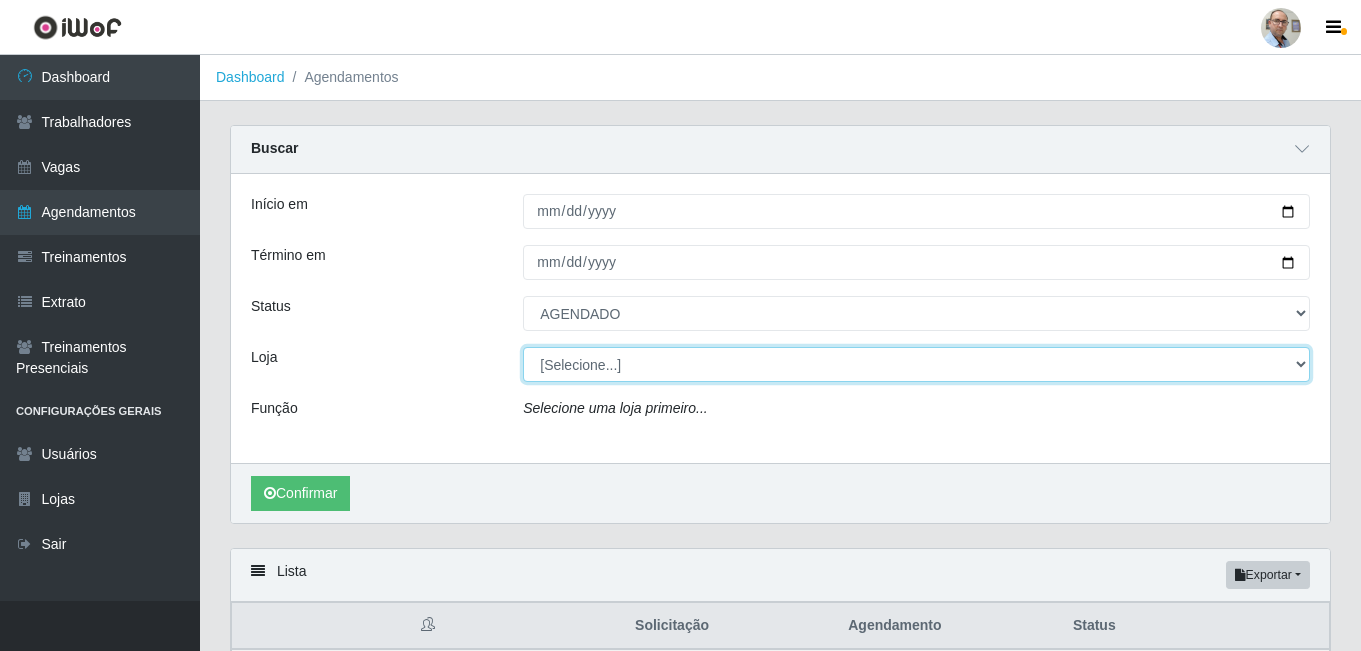 click on "Mar Vermelho - Loja 04" at bounding box center [916, 364] 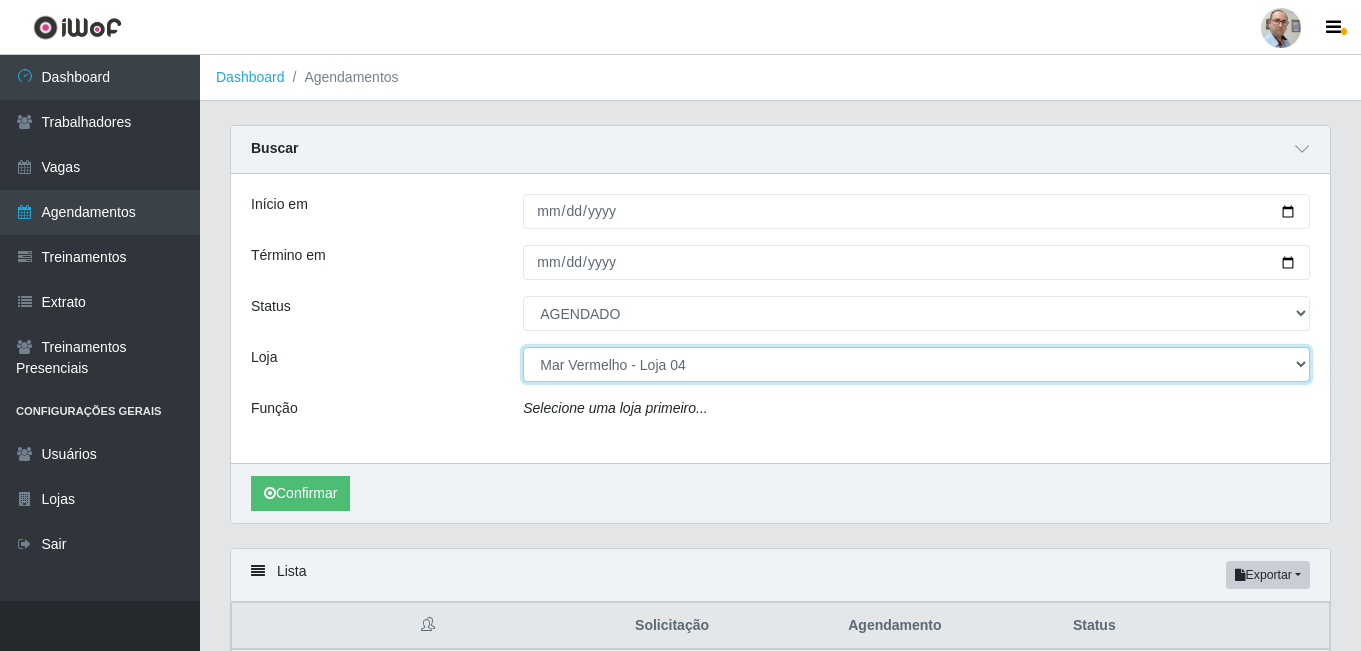 click on "Mar Vermelho - Loja 04" at bounding box center [916, 364] 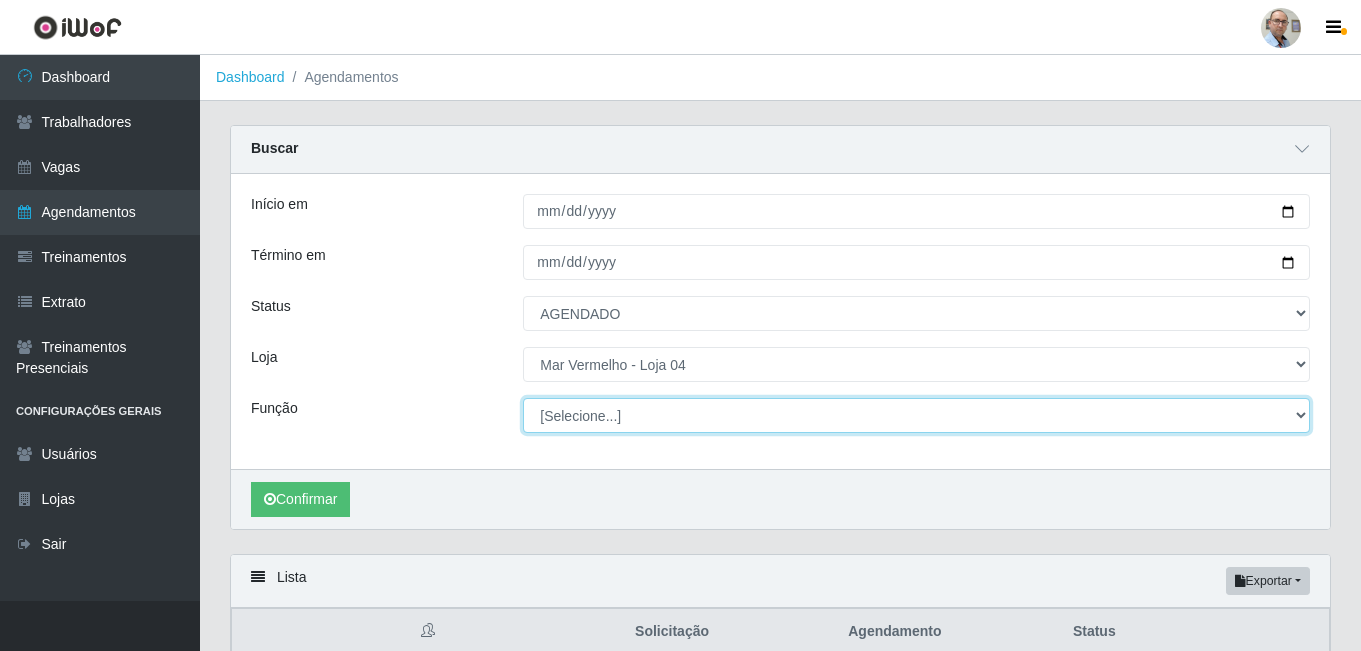 click on "[Selecione...] ASG ASG + ASG ++ Auxiliar de Depósito  Auxiliar de Depósito + Auxiliar de Depósito ++ Auxiliar de Estacionamento Auxiliar de Estacionamento + Auxiliar de Estacionamento ++ Balconista de Frios Balconista de Frios + Balconista de Padaria  Balconista de Padaria + Embalador Embalador + Embalador ++ Operador de Caixa Operador de Caixa + Operador de Caixa ++ Repositor  Repositor + Repositor ++ Repositor de Frios Repositor de Frios + Repositor de Frios ++ Repositor de Hortifruti Repositor de Hortifruti + Repositor de Hortifruti ++" at bounding box center (916, 415) 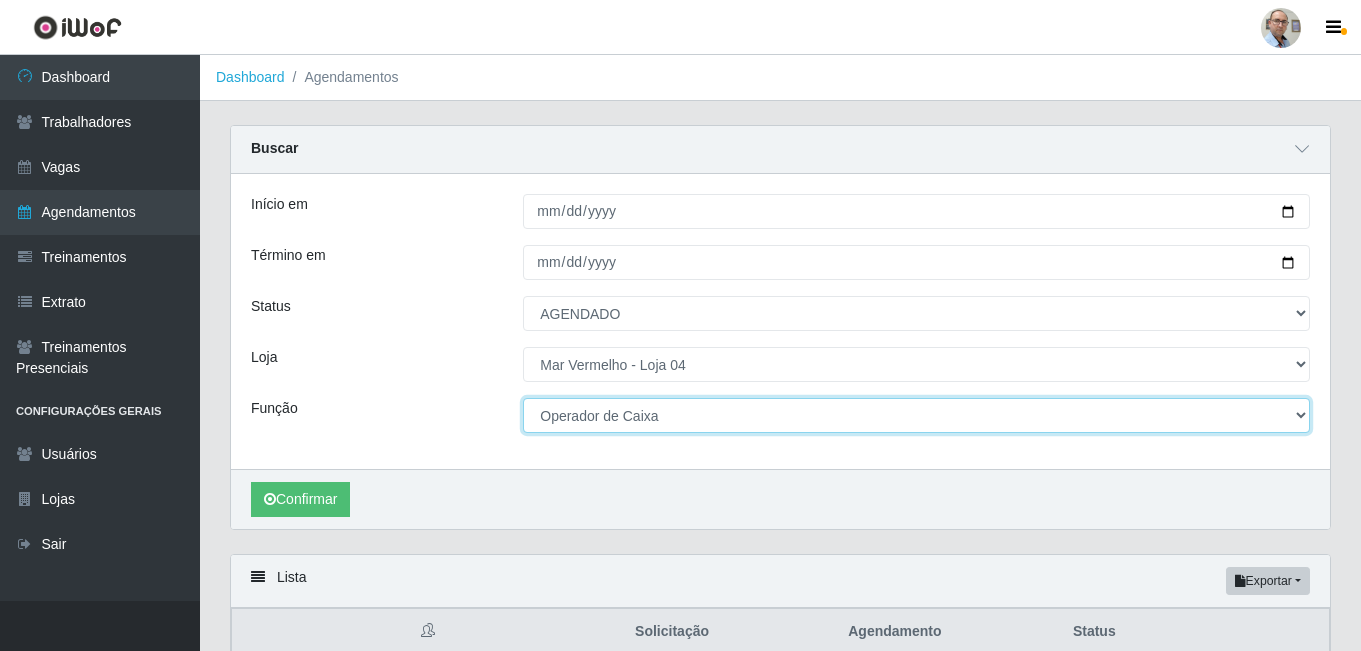 click on "[Selecione...] ASG ASG + ASG ++ Auxiliar de Depósito  Auxiliar de Depósito + Auxiliar de Depósito ++ Auxiliar de Estacionamento Auxiliar de Estacionamento + Auxiliar de Estacionamento ++ Balconista de Frios Balconista de Frios + Balconista de Padaria  Balconista de Padaria + Embalador Embalador + Embalador ++ Operador de Caixa Operador de Caixa + Operador de Caixa ++ Repositor  Repositor + Repositor ++ Repositor de Frios Repositor de Frios + Repositor de Frios ++ Repositor de Hortifruti Repositor de Hortifruti + Repositor de Hortifruti ++" at bounding box center (916, 415) 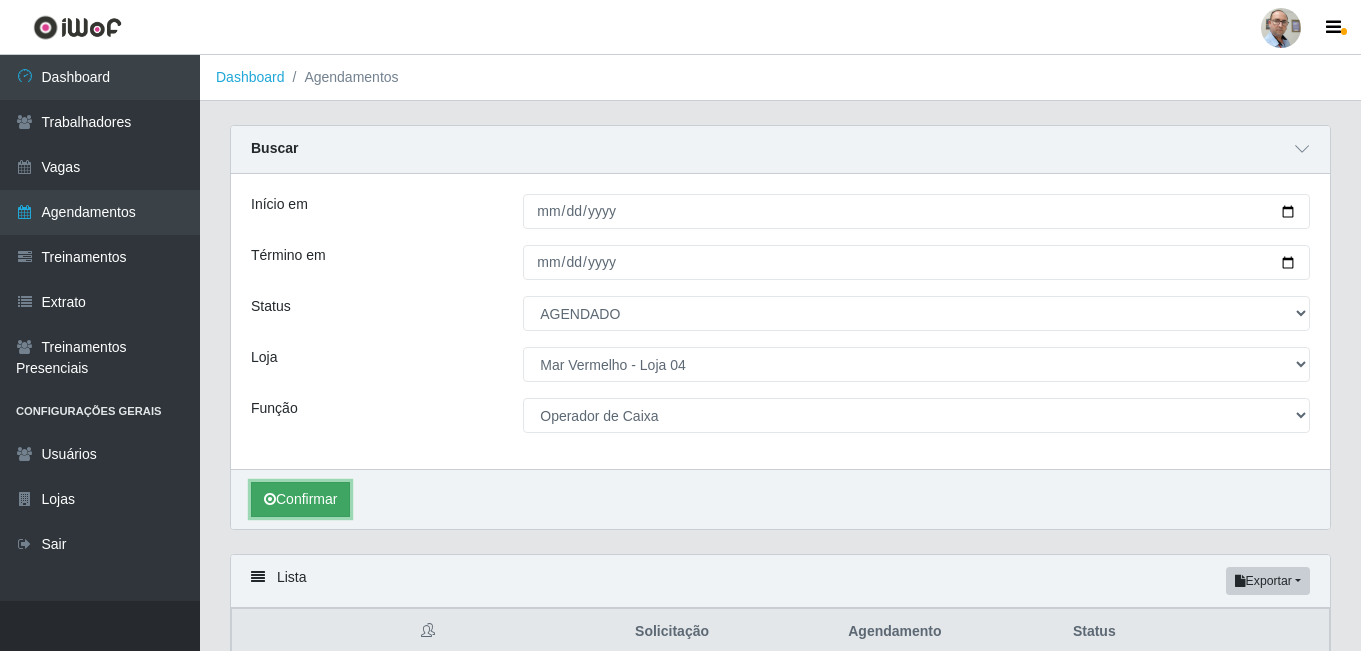 click on "Confirmar" at bounding box center (300, 499) 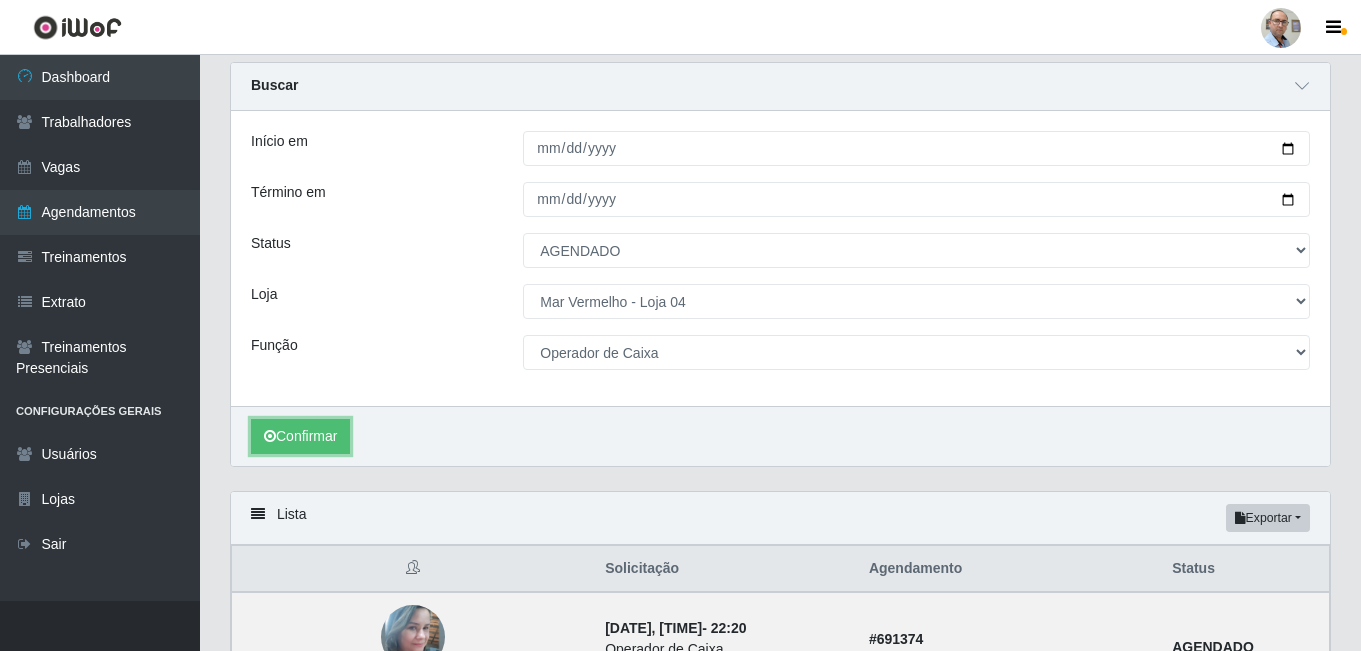 scroll, scrollTop: 62, scrollLeft: 0, axis: vertical 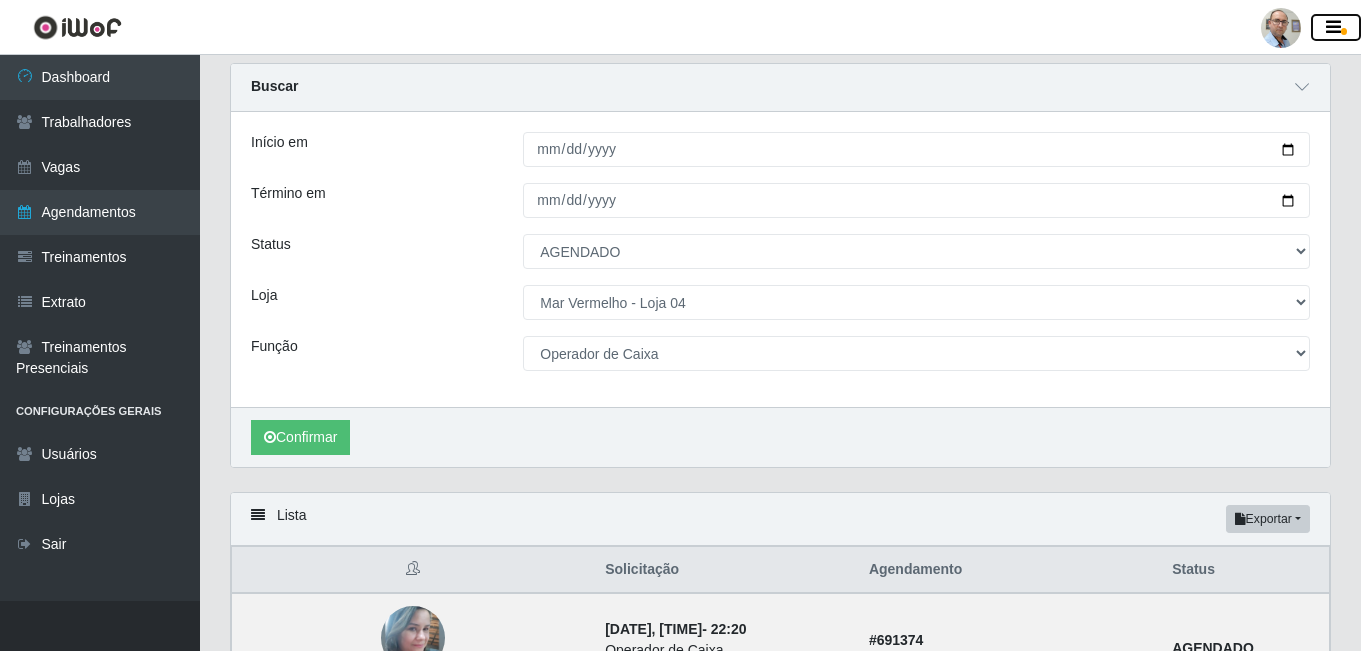 click at bounding box center [1333, 28] 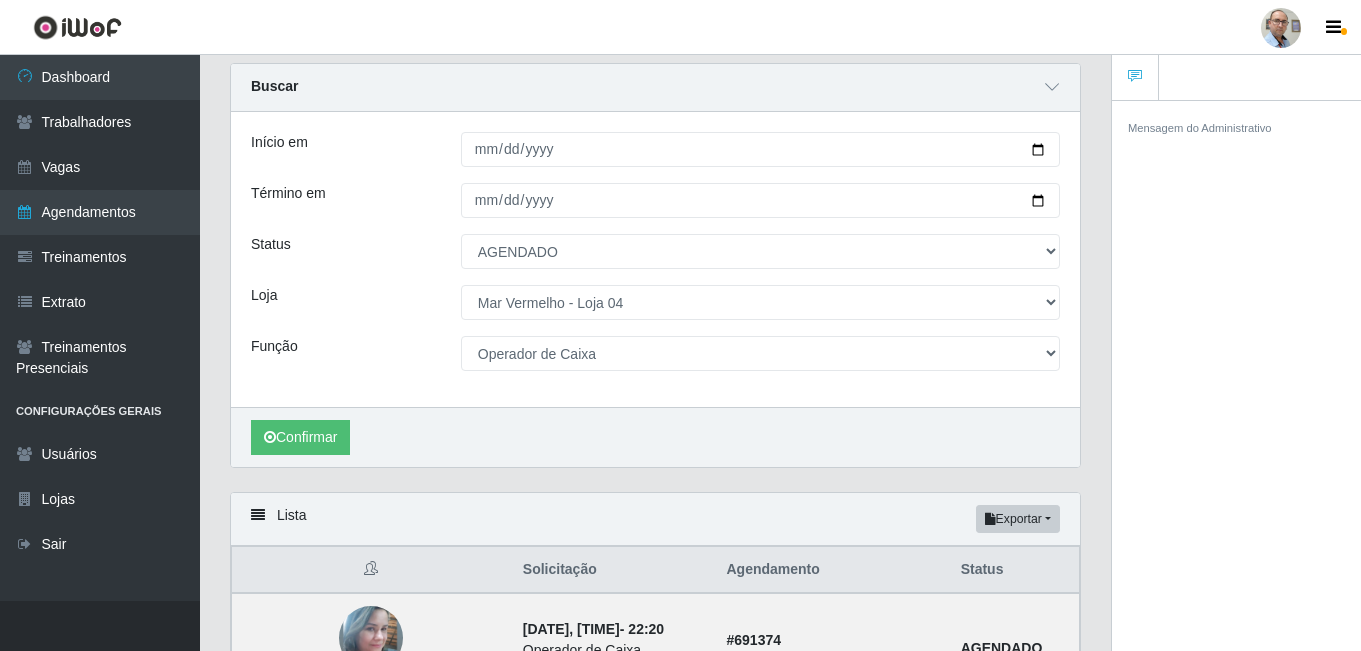 click at bounding box center [1281, 28] 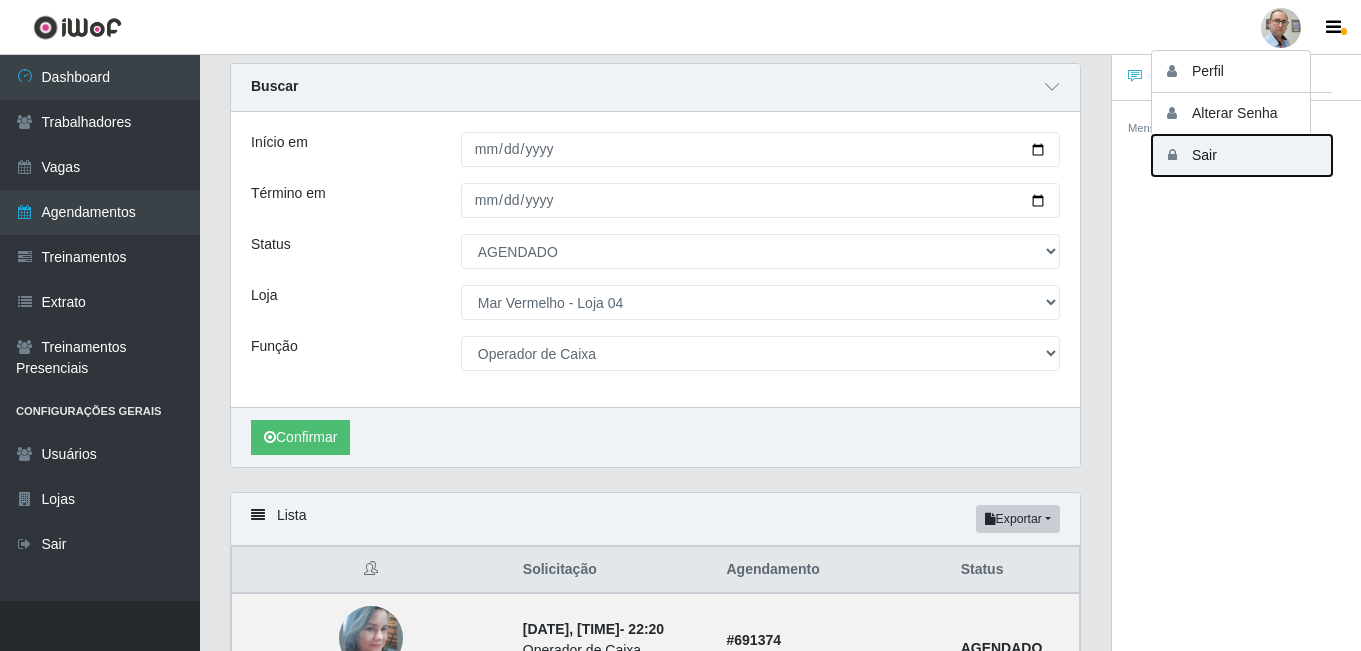 click on "Sair" at bounding box center (1242, 155) 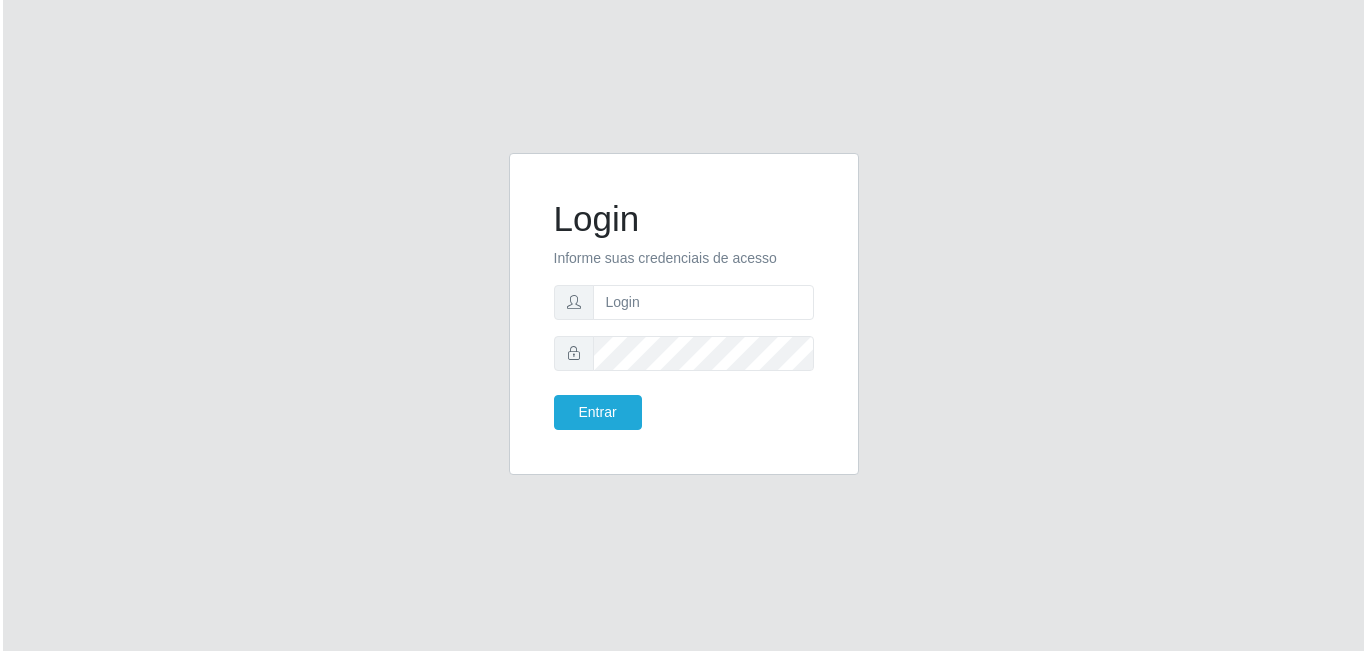 scroll, scrollTop: 0, scrollLeft: 0, axis: both 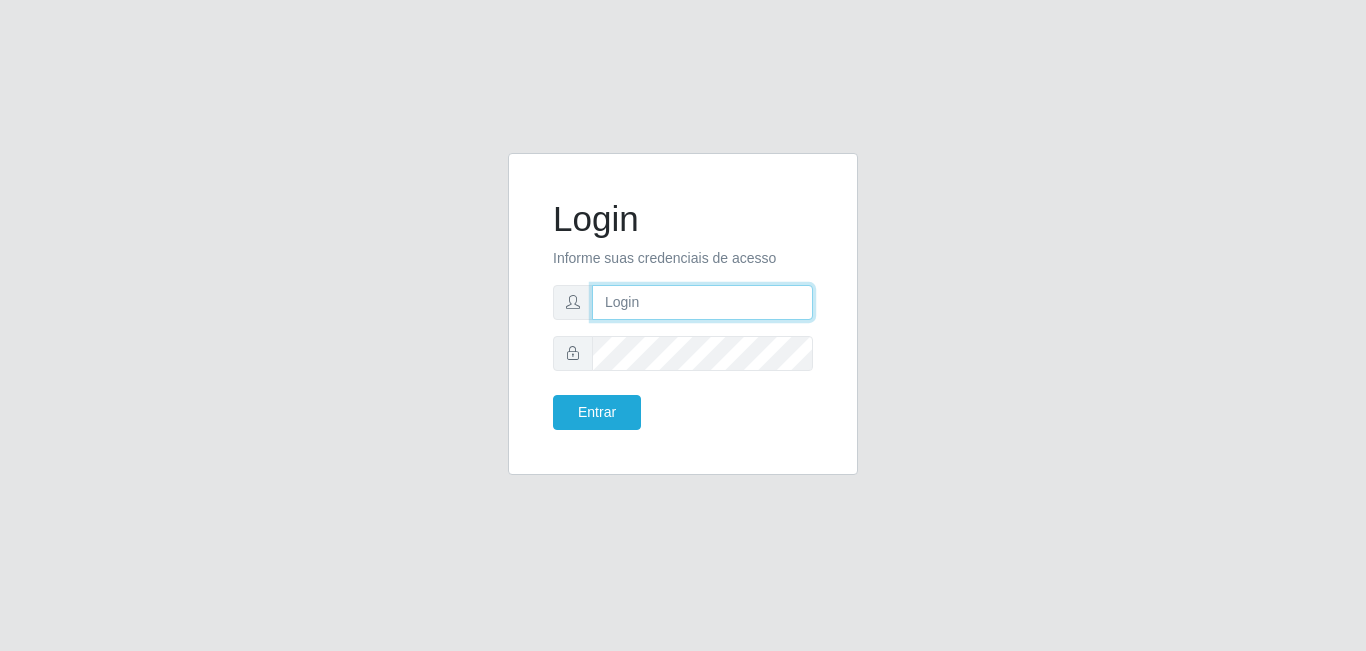 type on "[EMAIL]" 